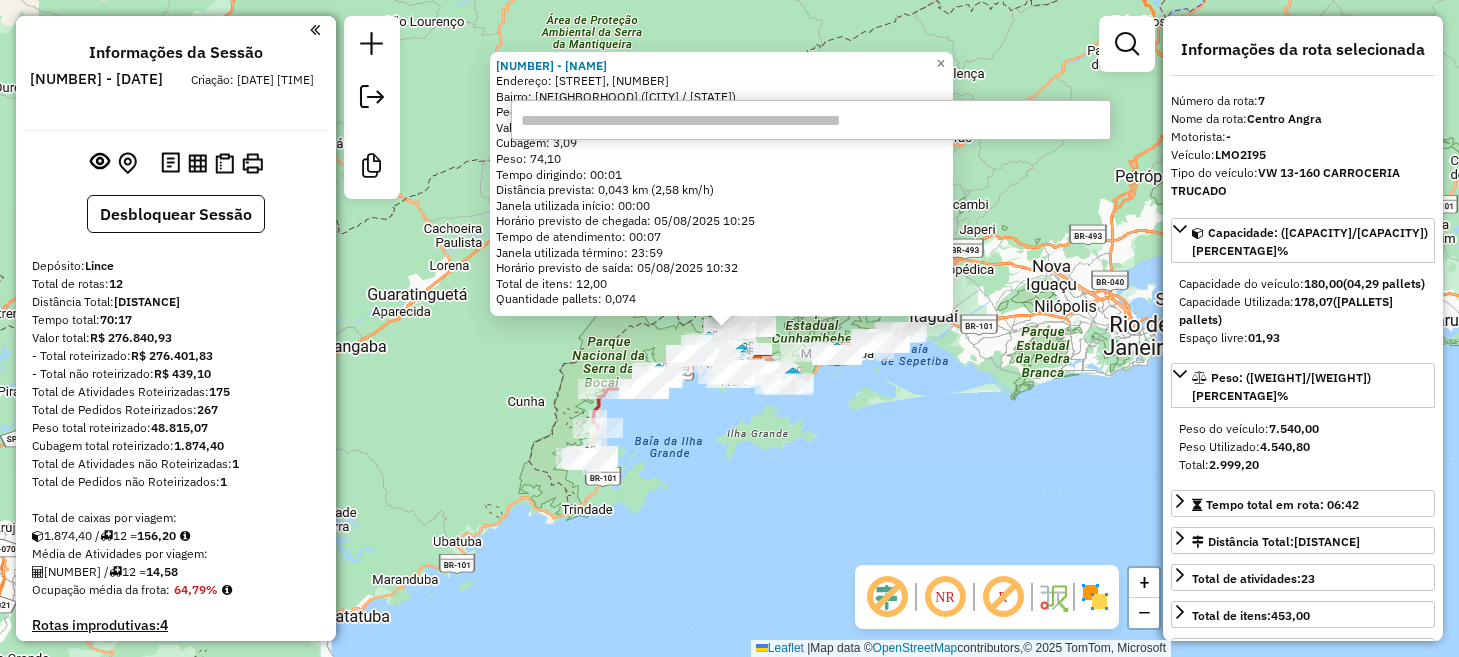 select on "*********" 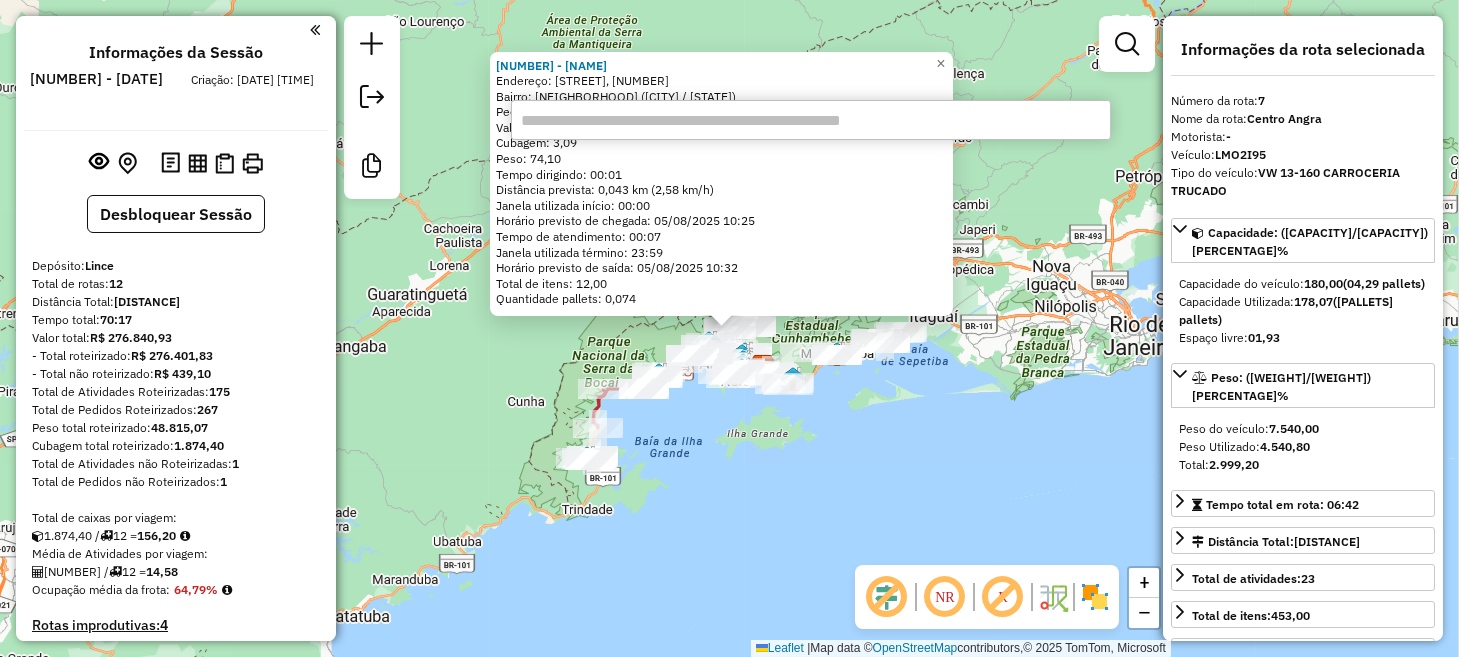 scroll, scrollTop: 1421, scrollLeft: 0, axis: vertical 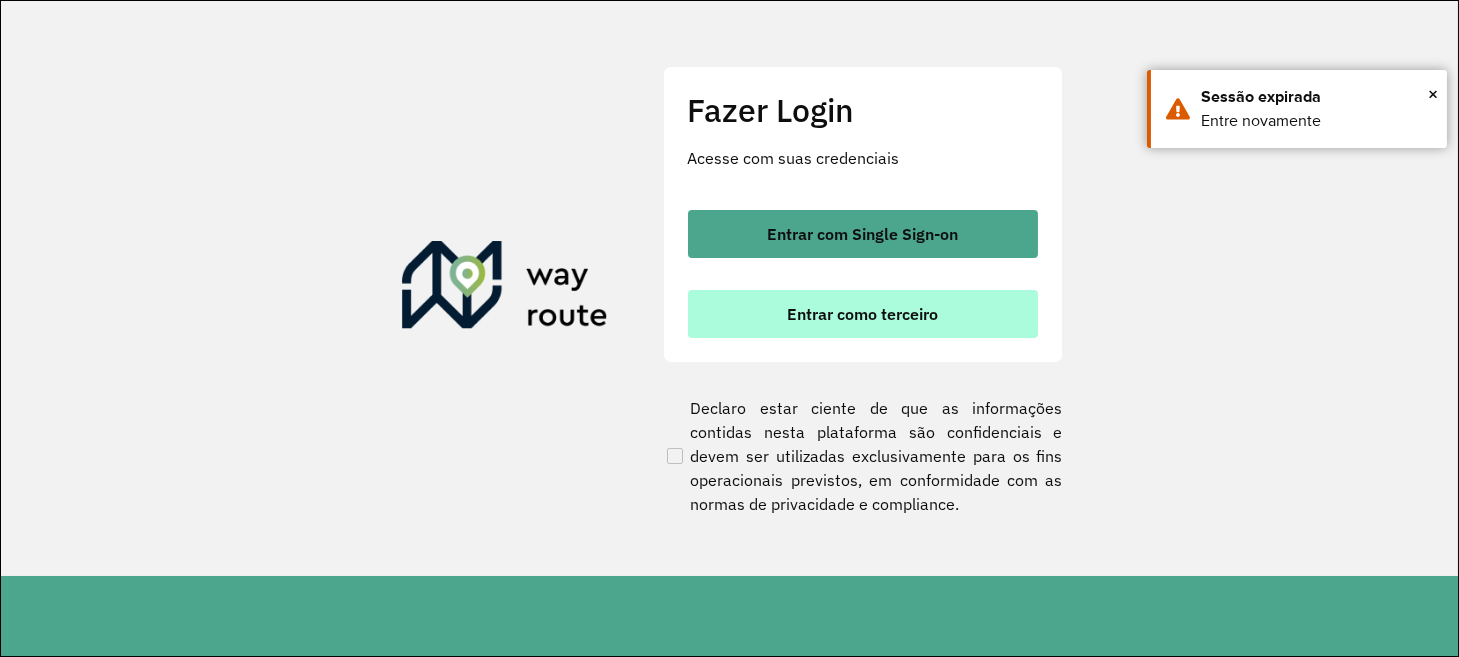 click on "Entrar como terceiro" at bounding box center [862, 314] 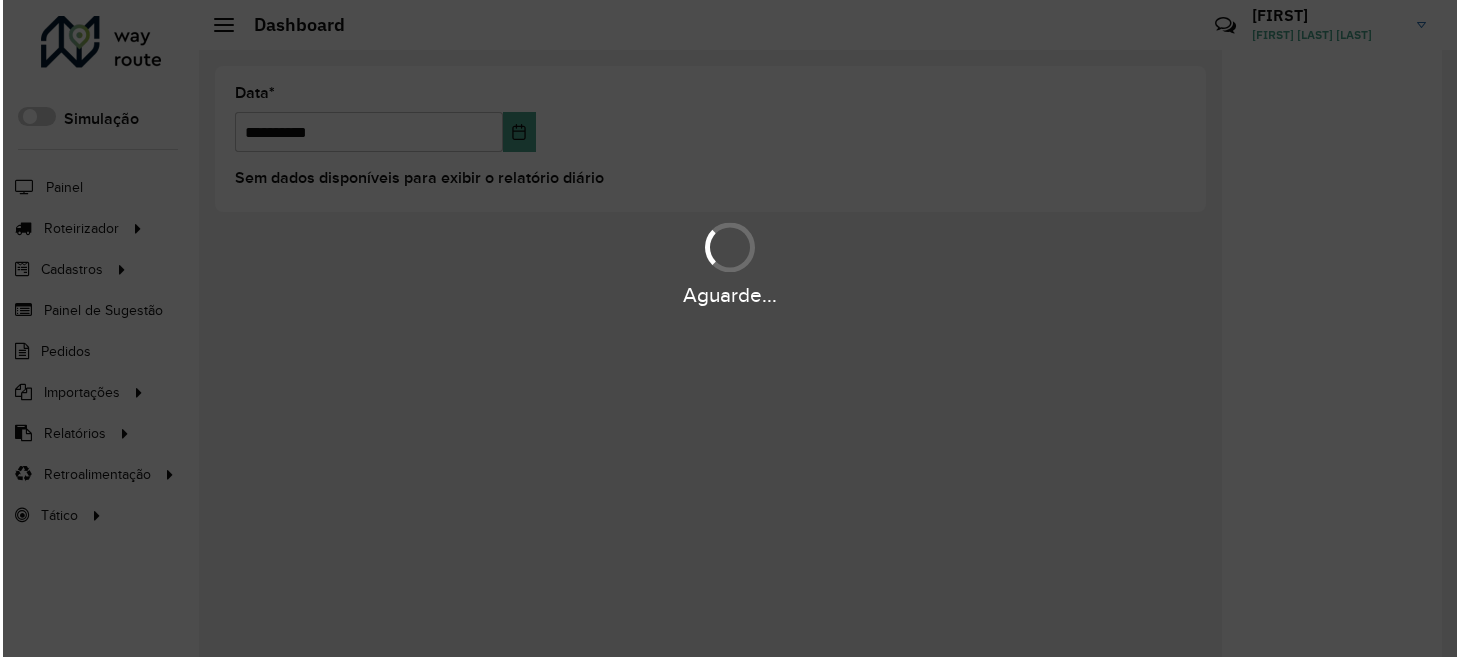 scroll, scrollTop: 0, scrollLeft: 0, axis: both 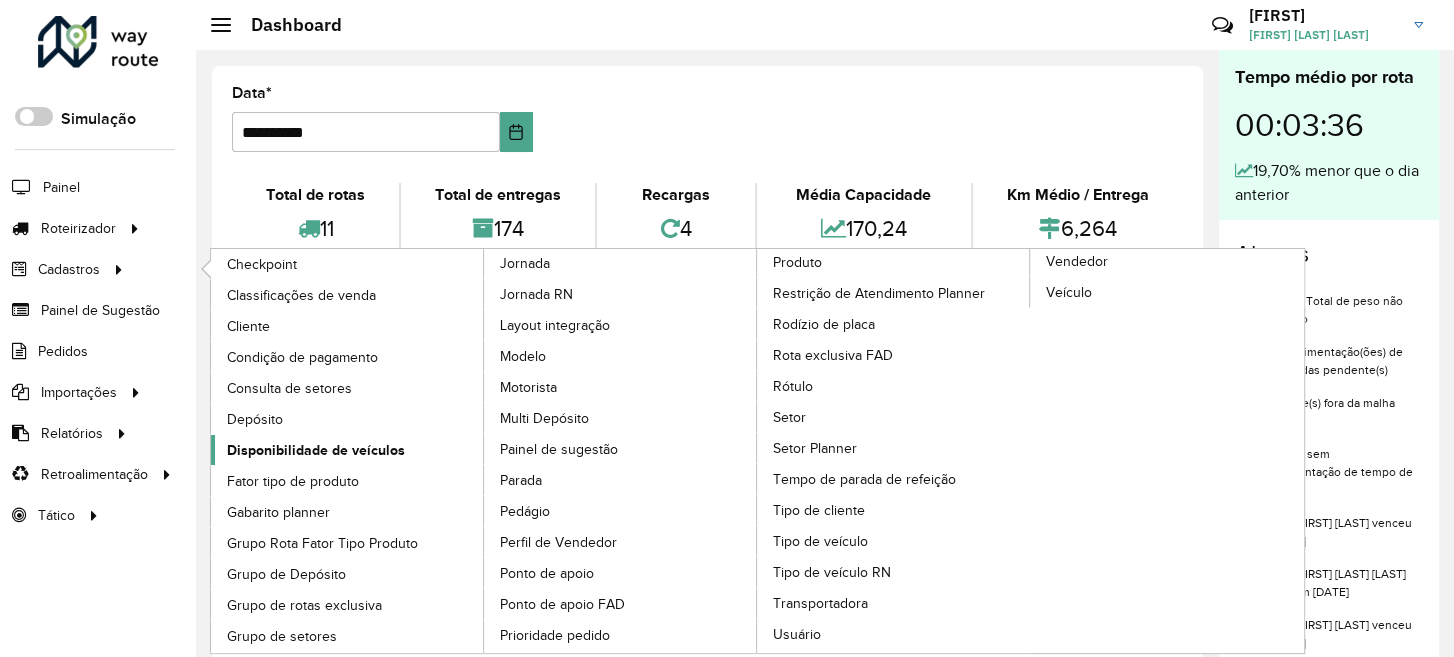 click on "Disponibilidade de veículos" 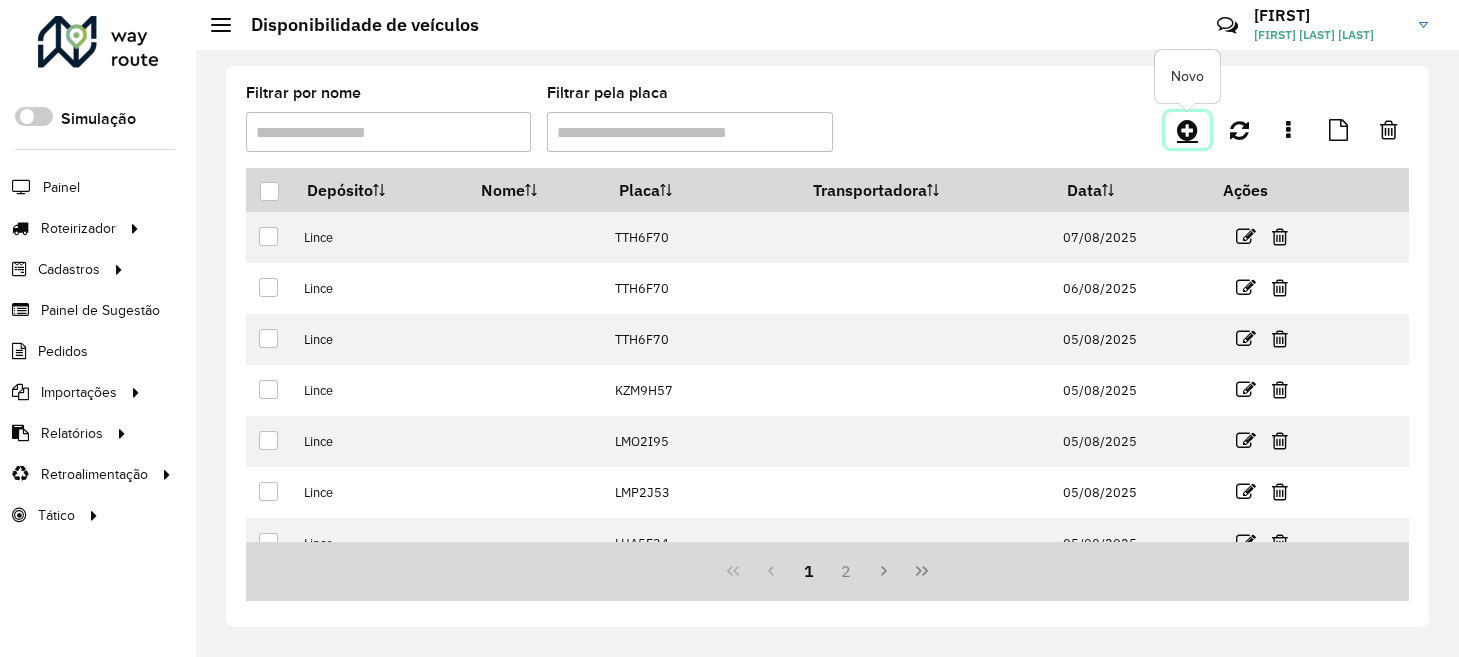 click 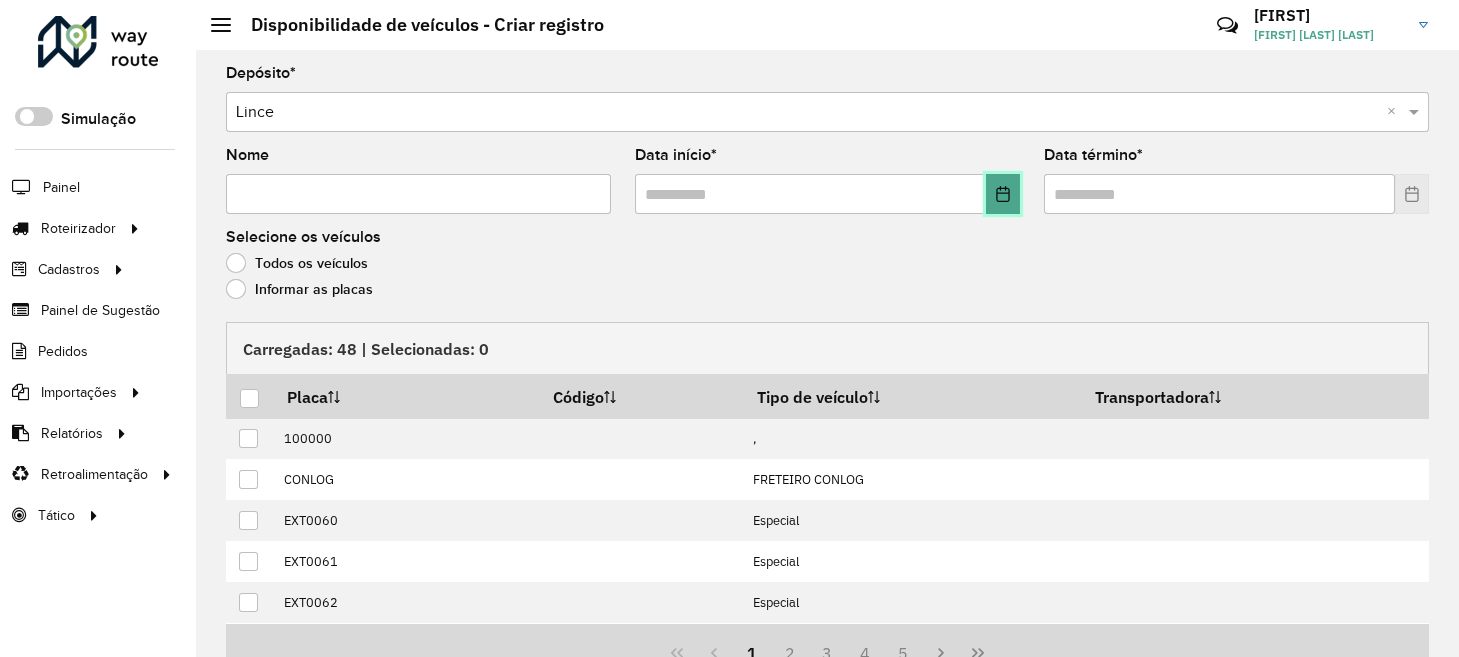 click at bounding box center (1003, 194) 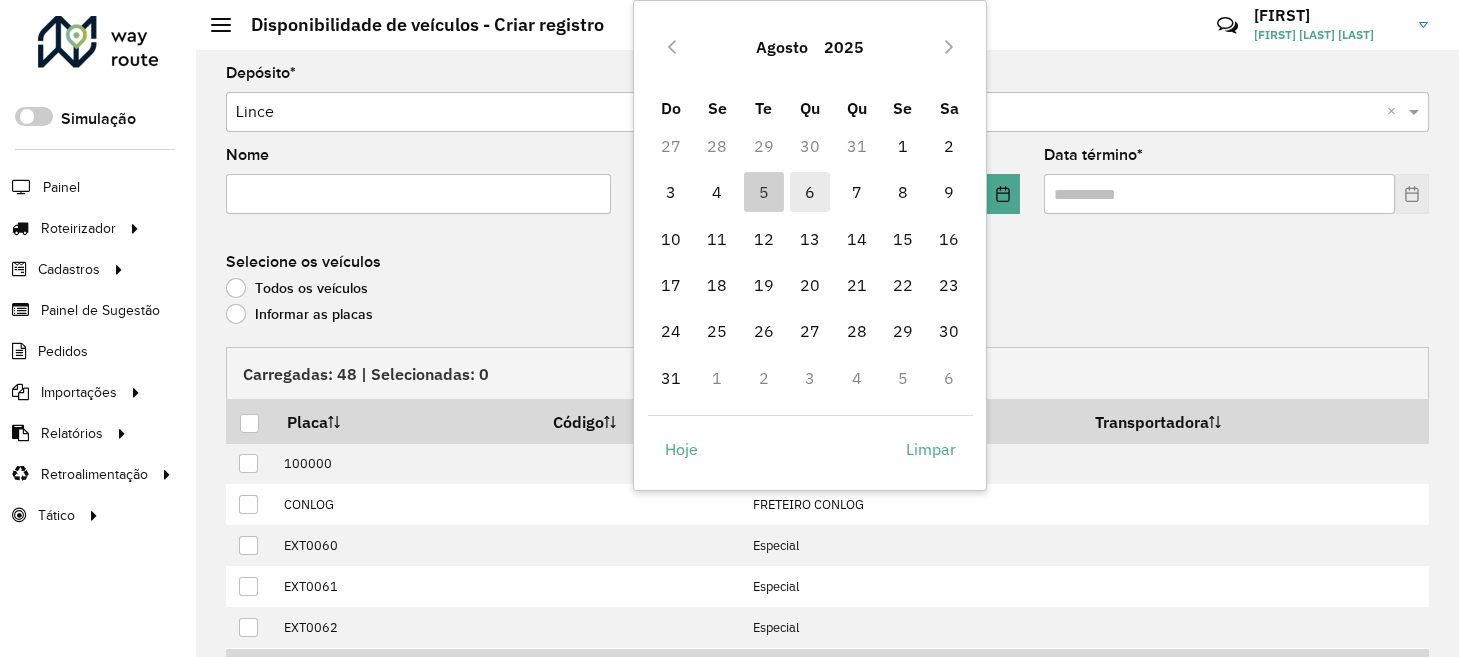 click on "6" at bounding box center (810, 192) 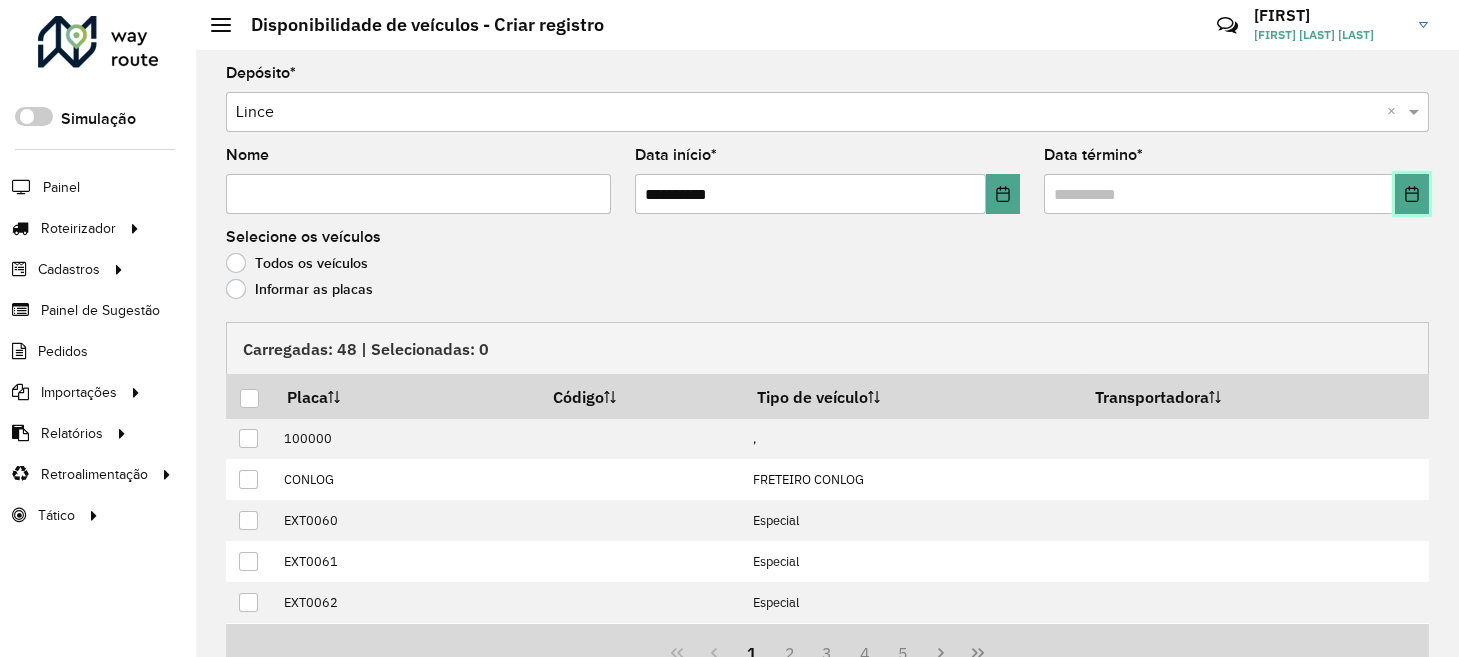 click 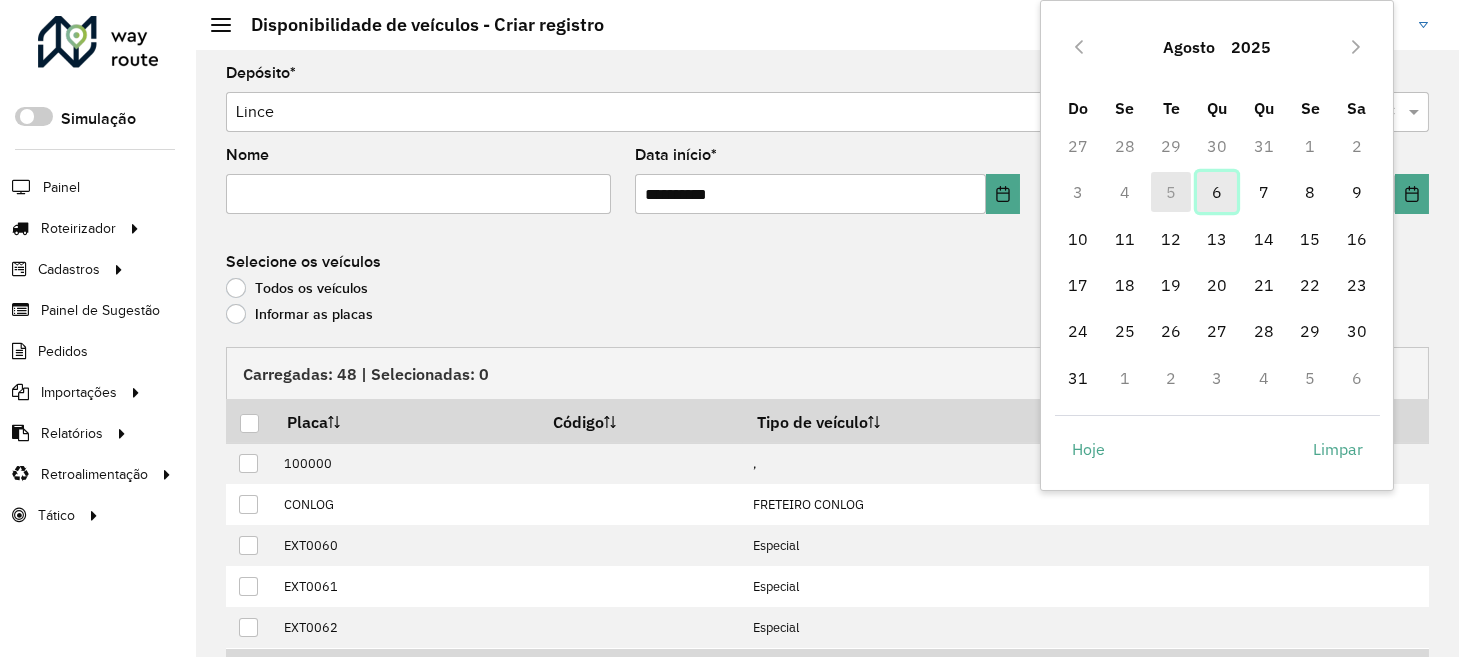 click on "6" at bounding box center [1217, 192] 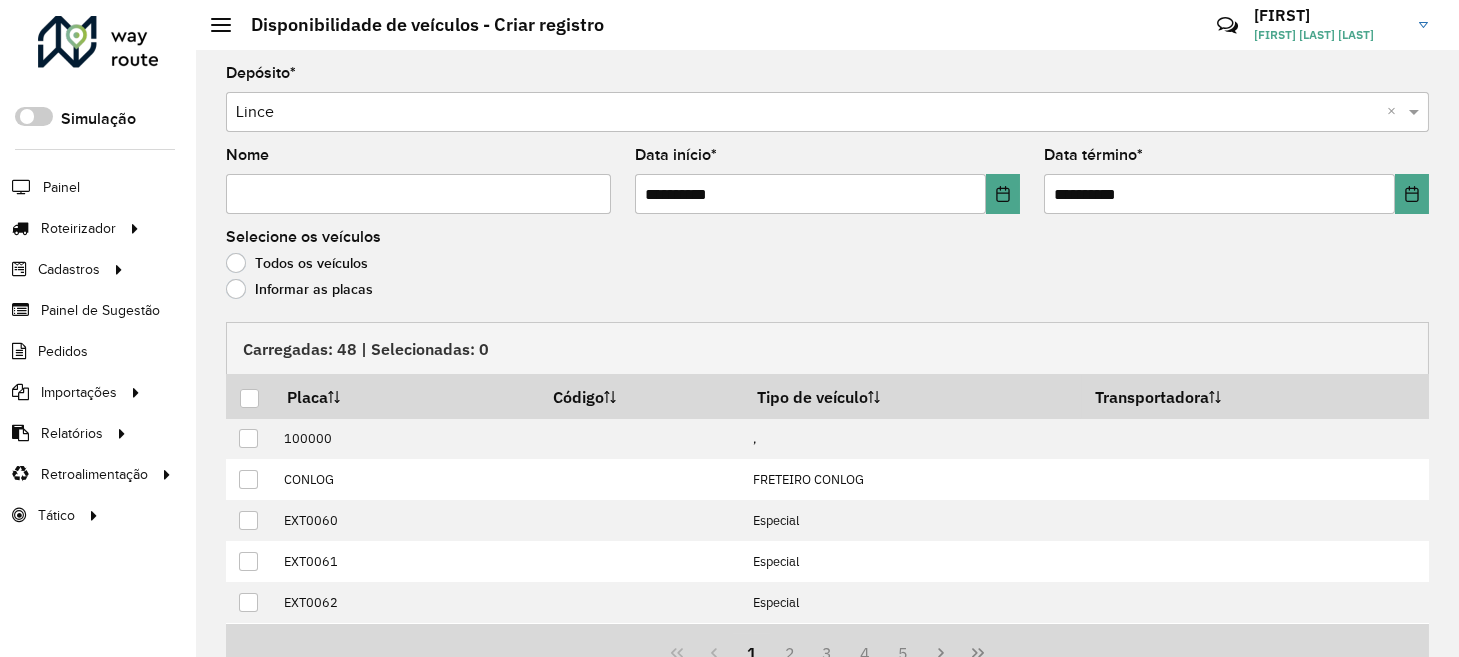 click on "Informar as placas" 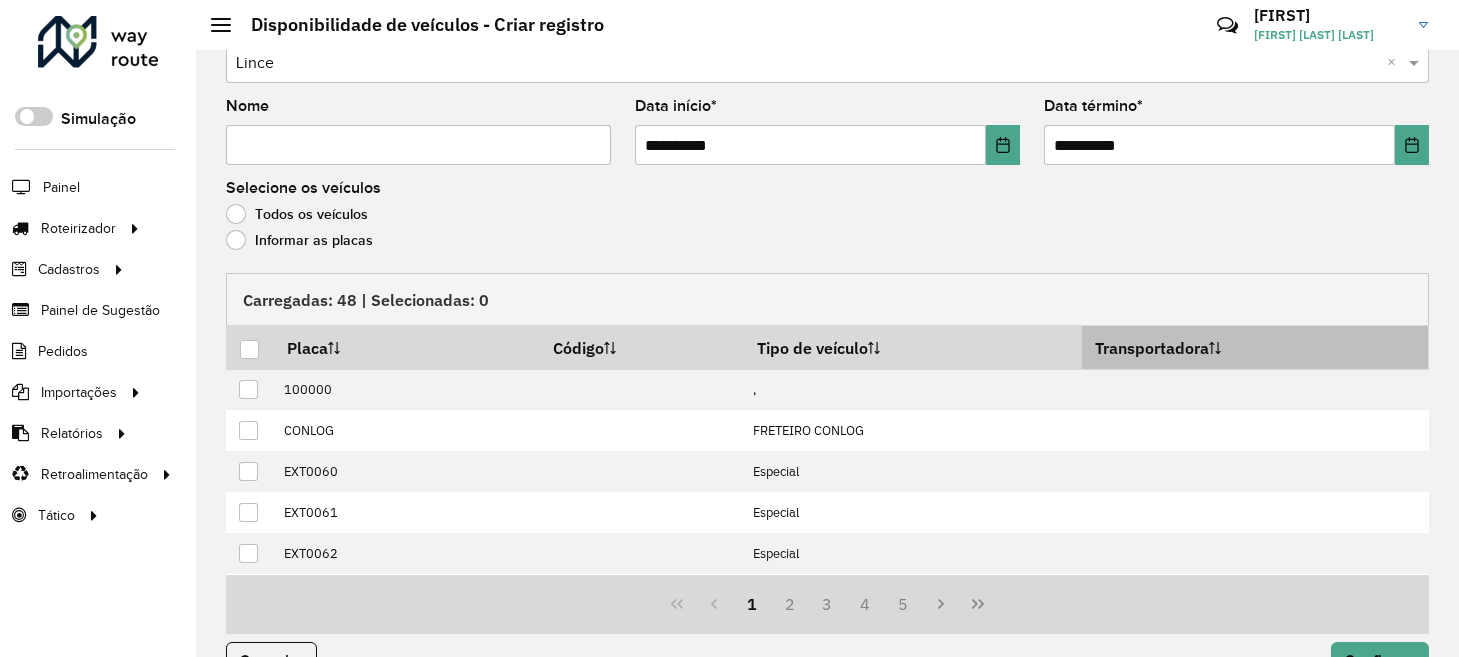 scroll, scrollTop: 92, scrollLeft: 0, axis: vertical 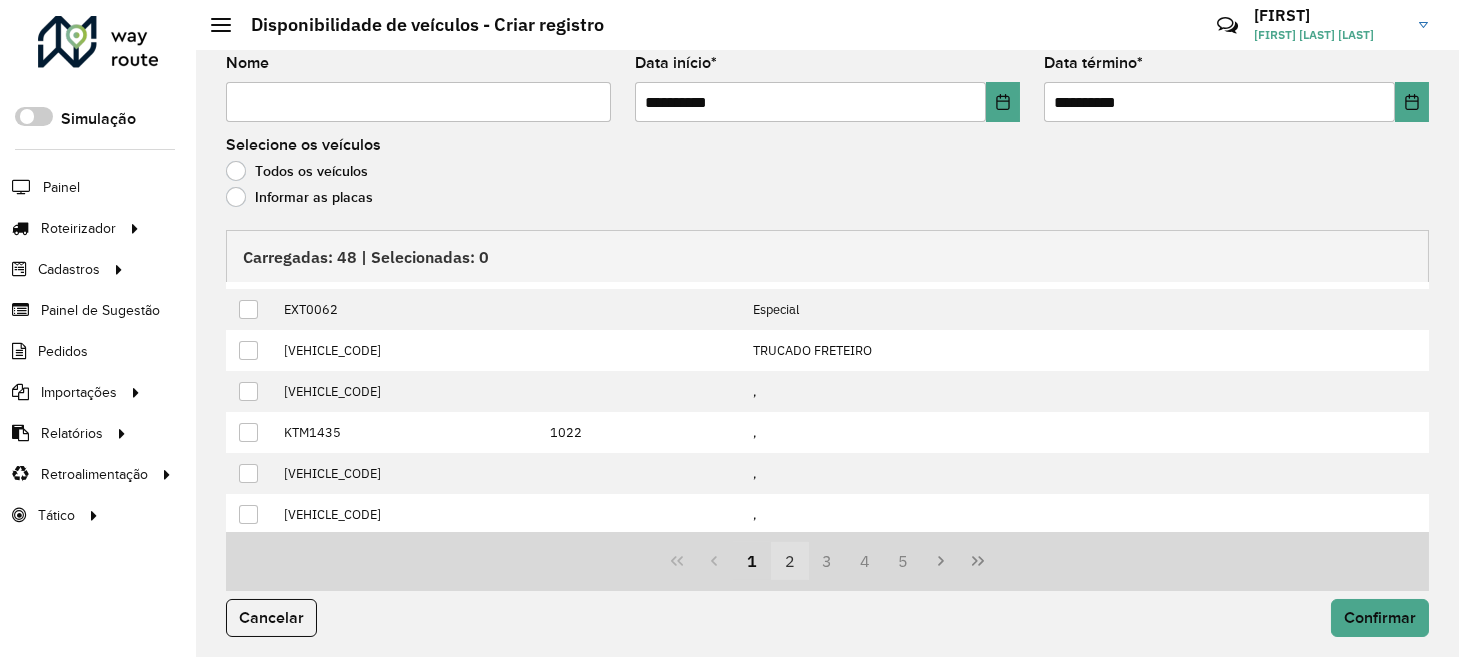 click on "2" at bounding box center [790, 561] 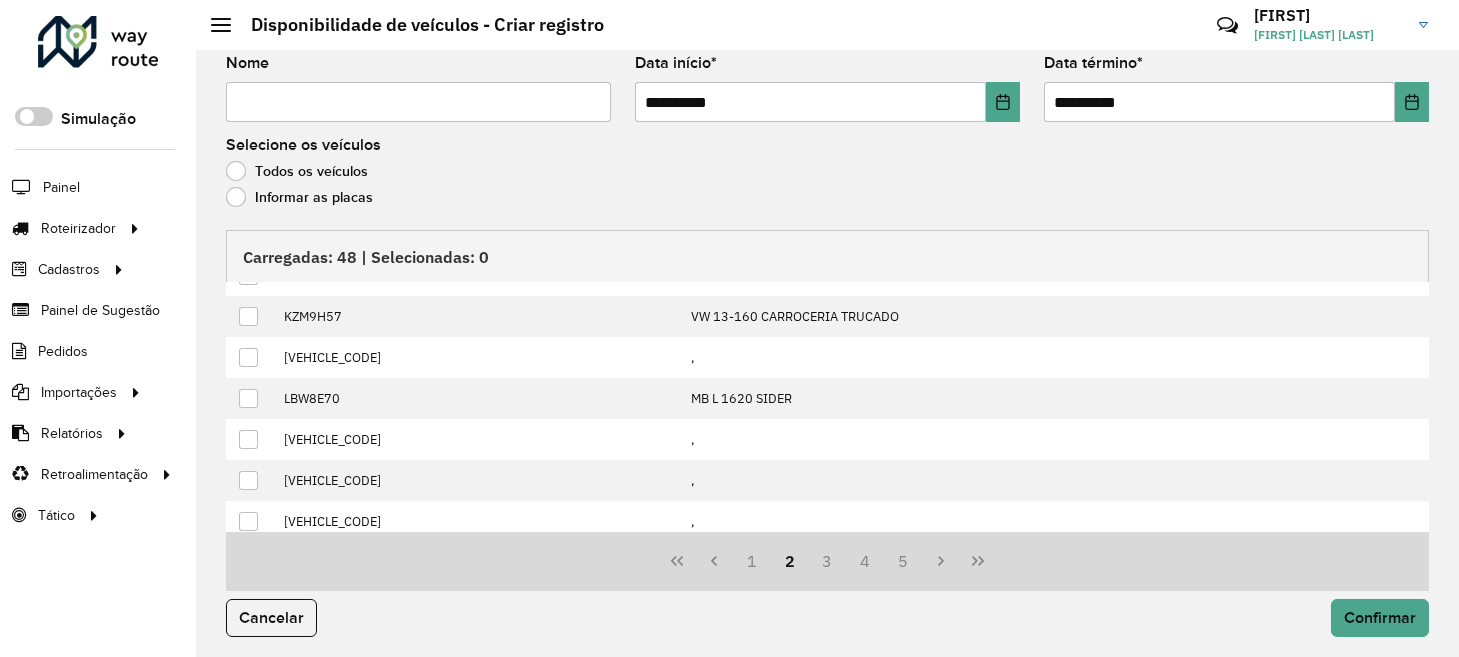 scroll, scrollTop: 1, scrollLeft: 0, axis: vertical 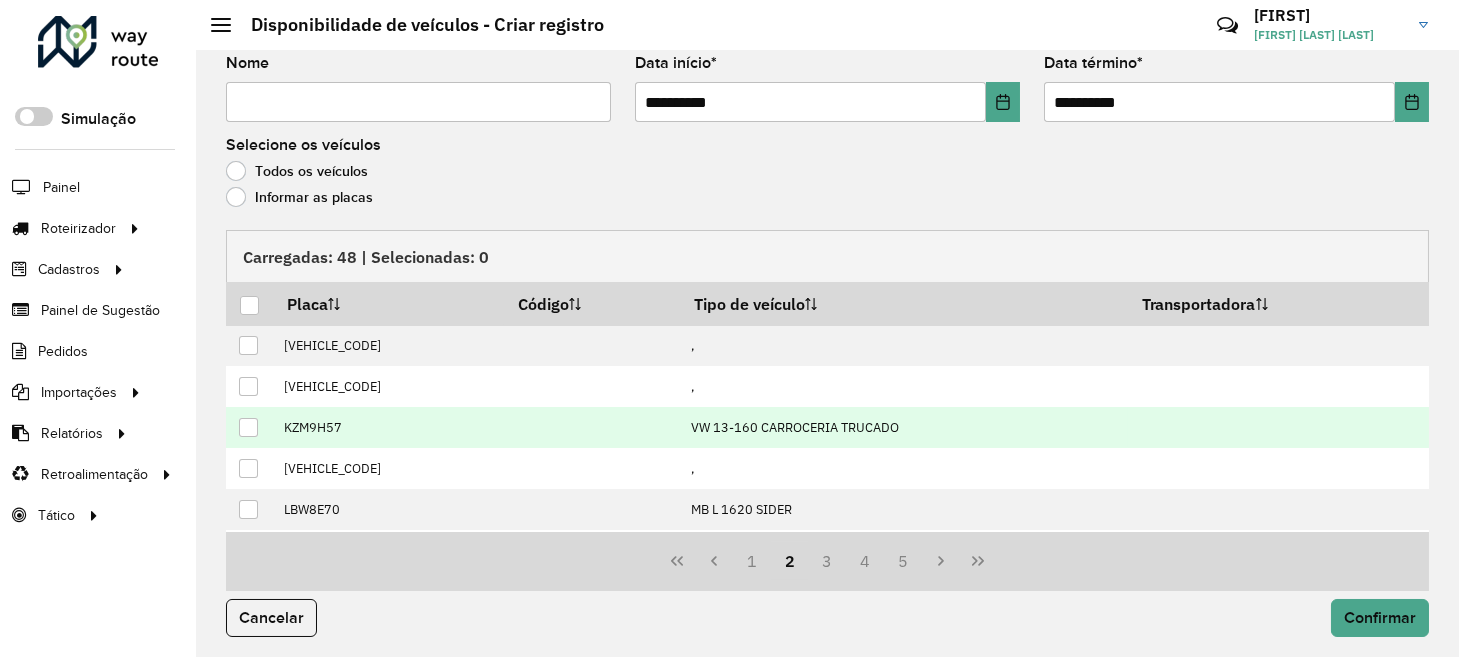 click at bounding box center [248, 427] 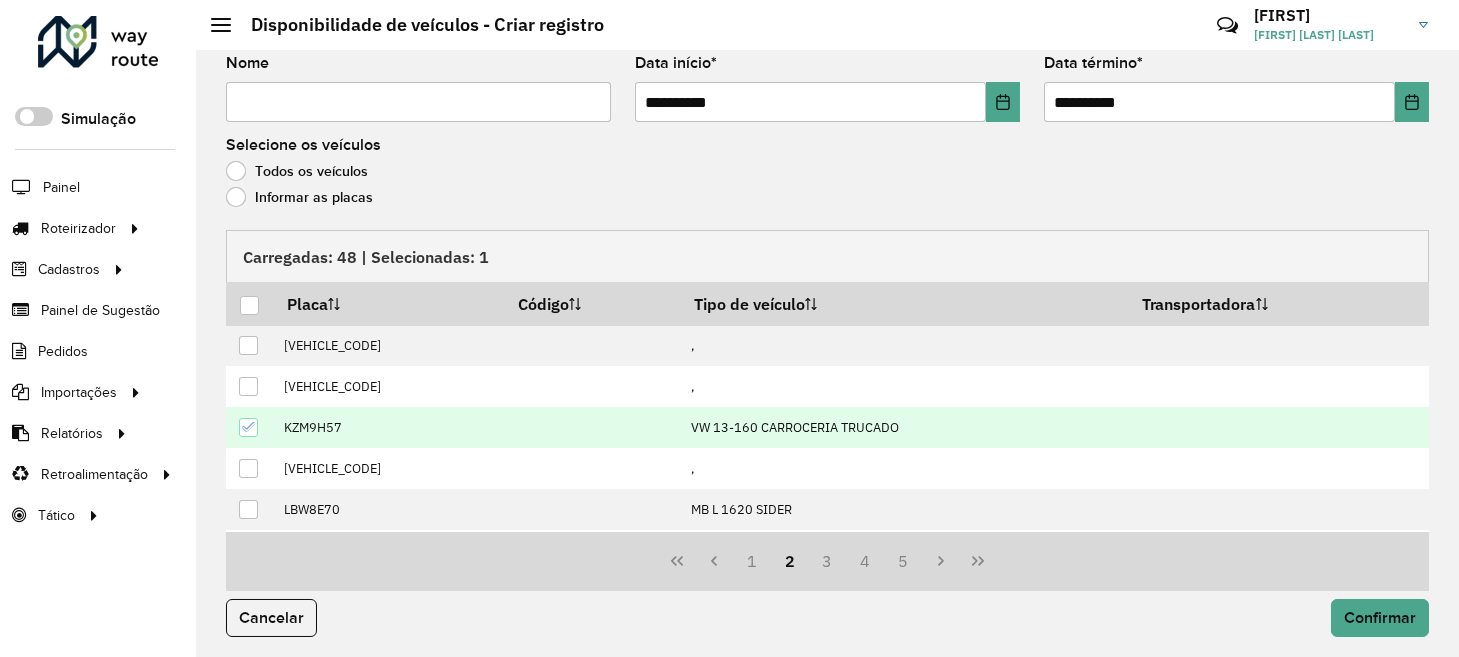 scroll, scrollTop: 201, scrollLeft: 0, axis: vertical 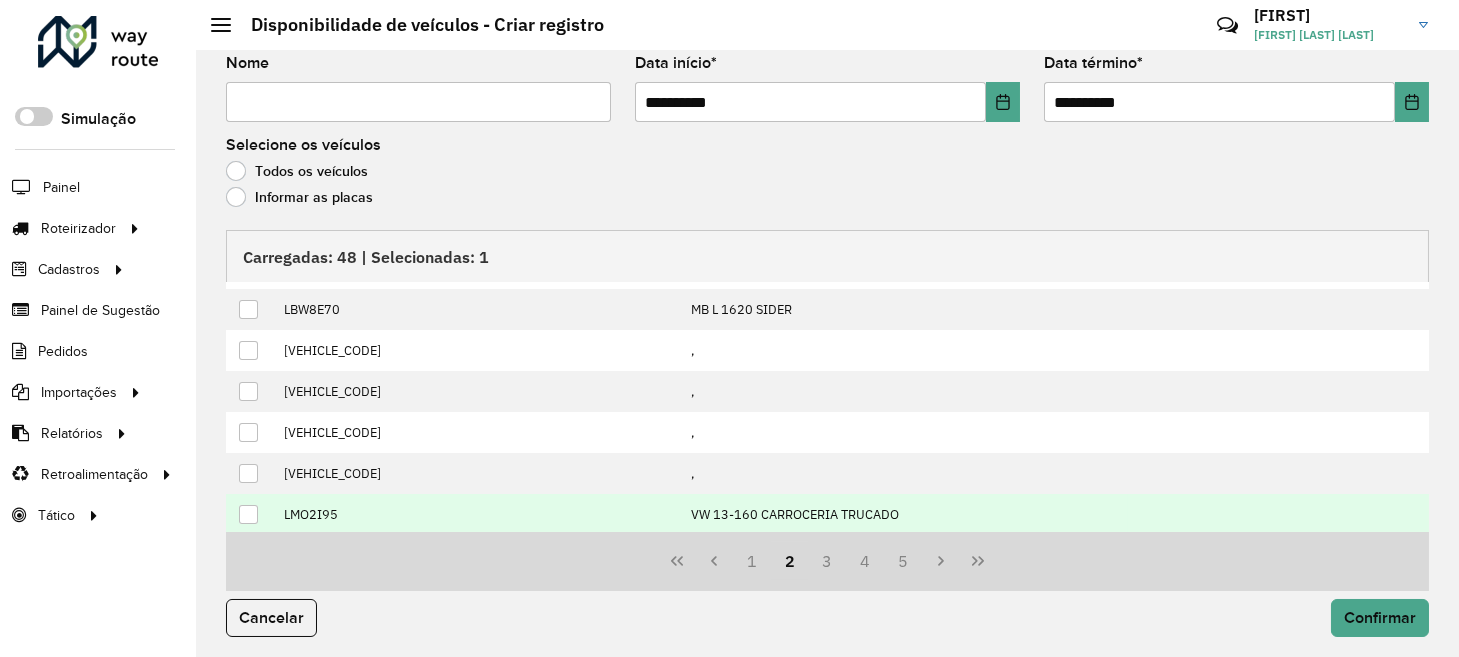 click at bounding box center [248, 514] 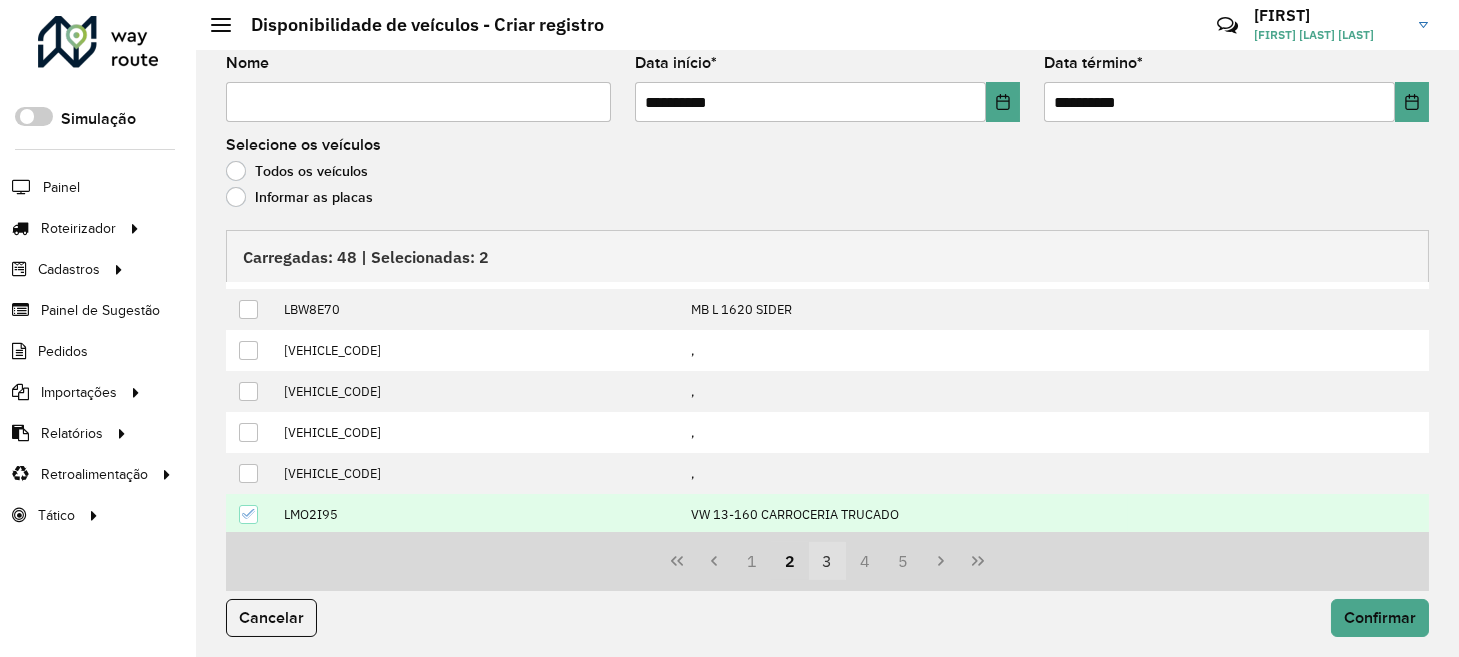 click on "3" at bounding box center [828, 561] 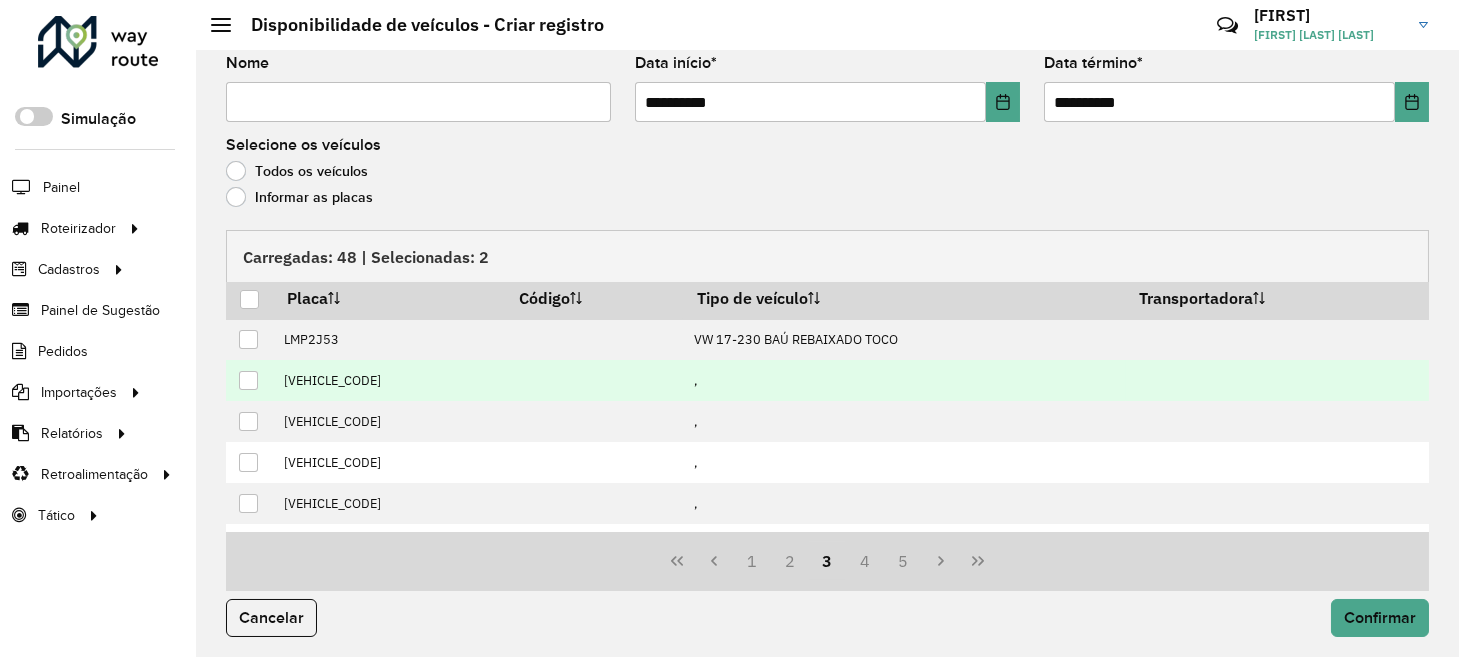 scroll, scrollTop: 0, scrollLeft: 0, axis: both 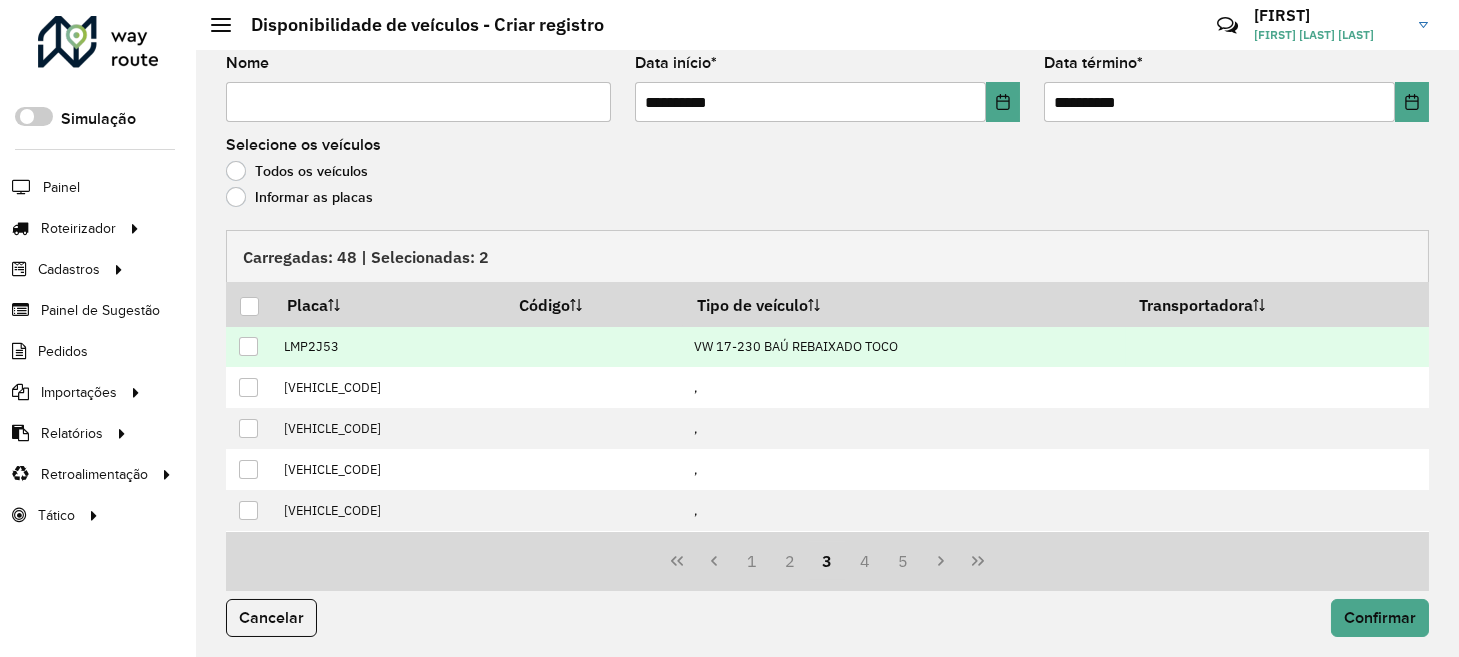 click at bounding box center (248, 346) 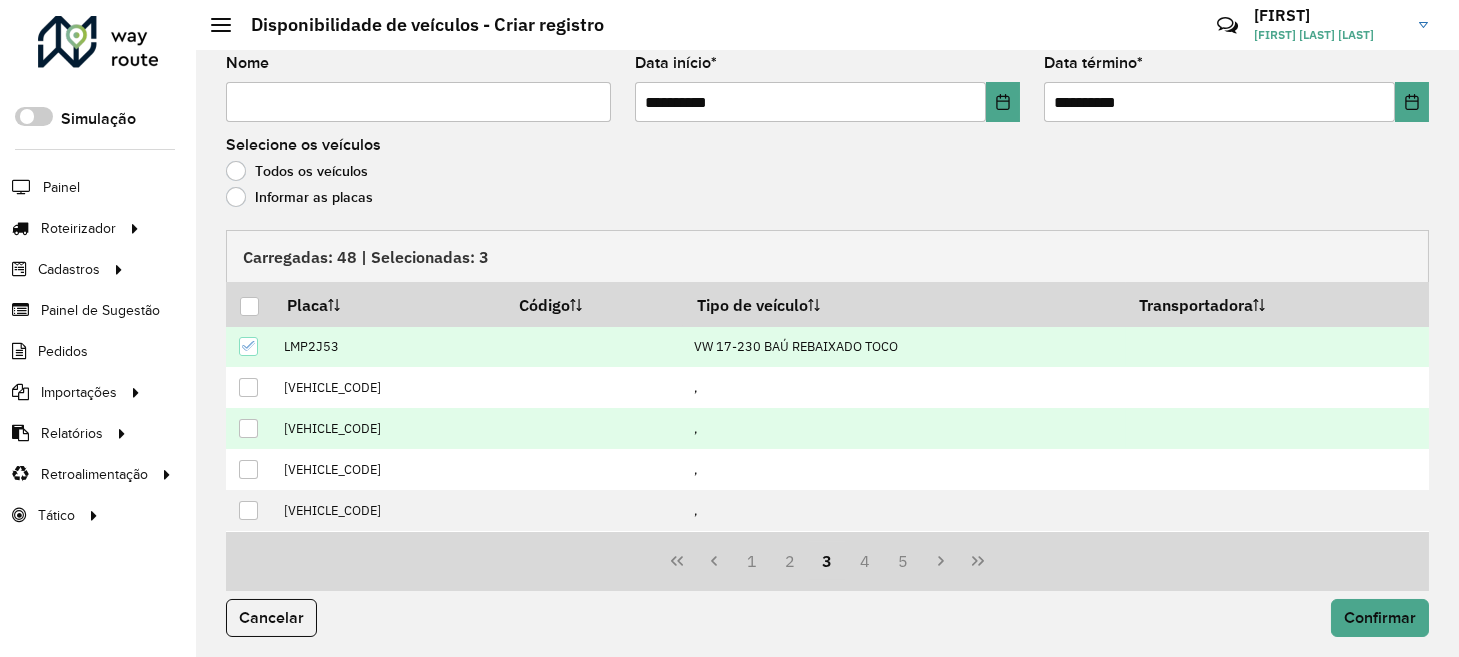 scroll, scrollTop: 201, scrollLeft: 0, axis: vertical 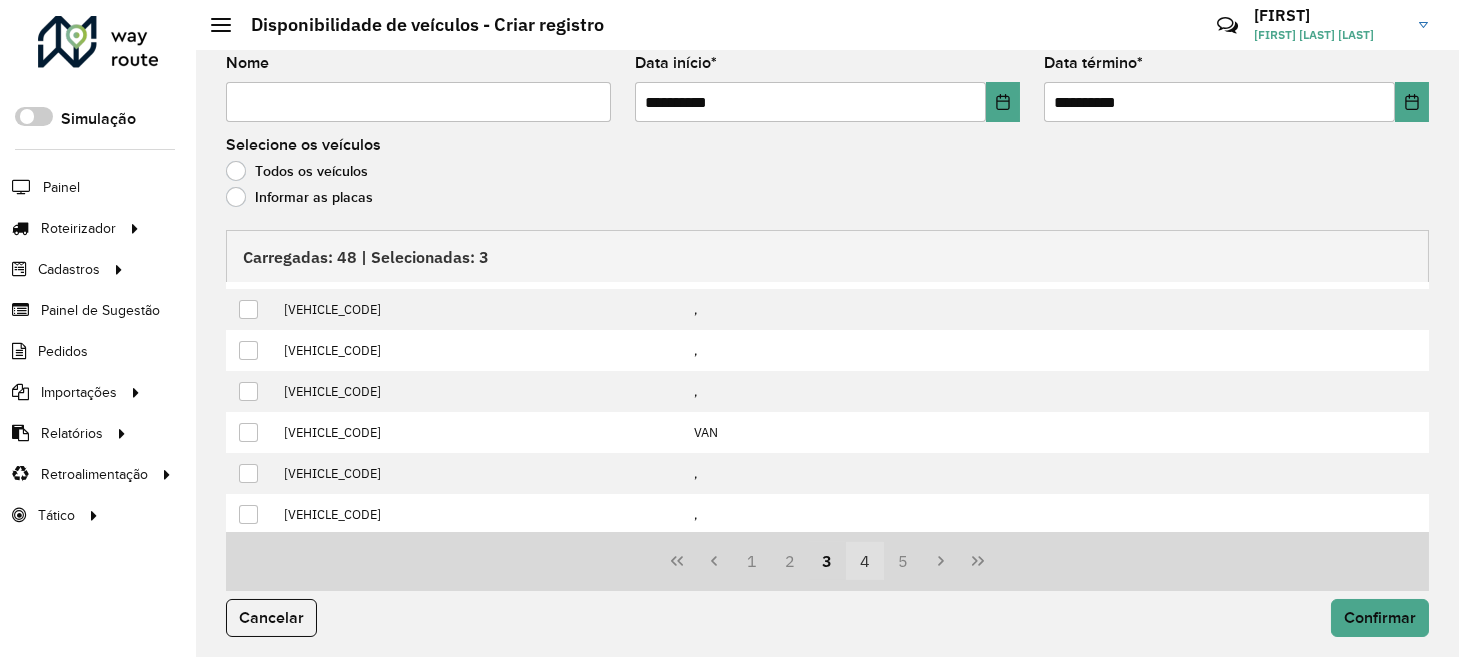 click on "4" at bounding box center [865, 561] 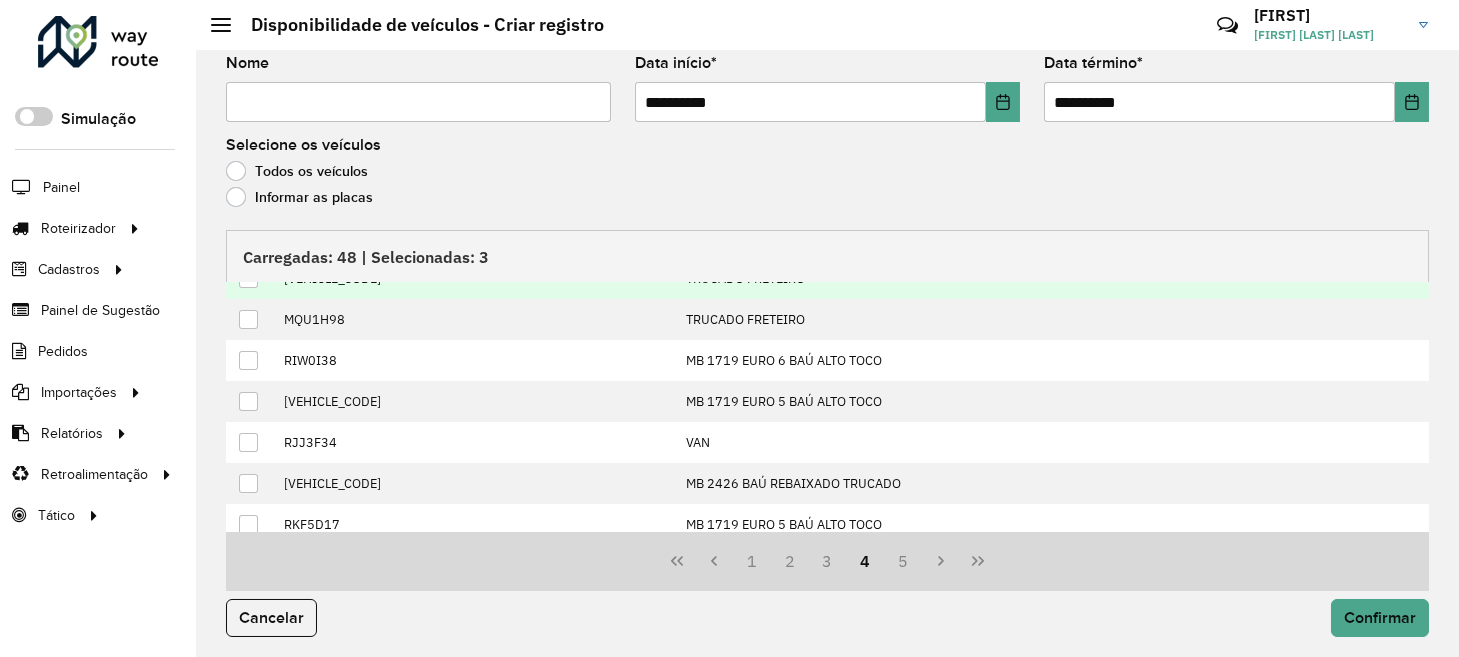 scroll, scrollTop: 0, scrollLeft: 0, axis: both 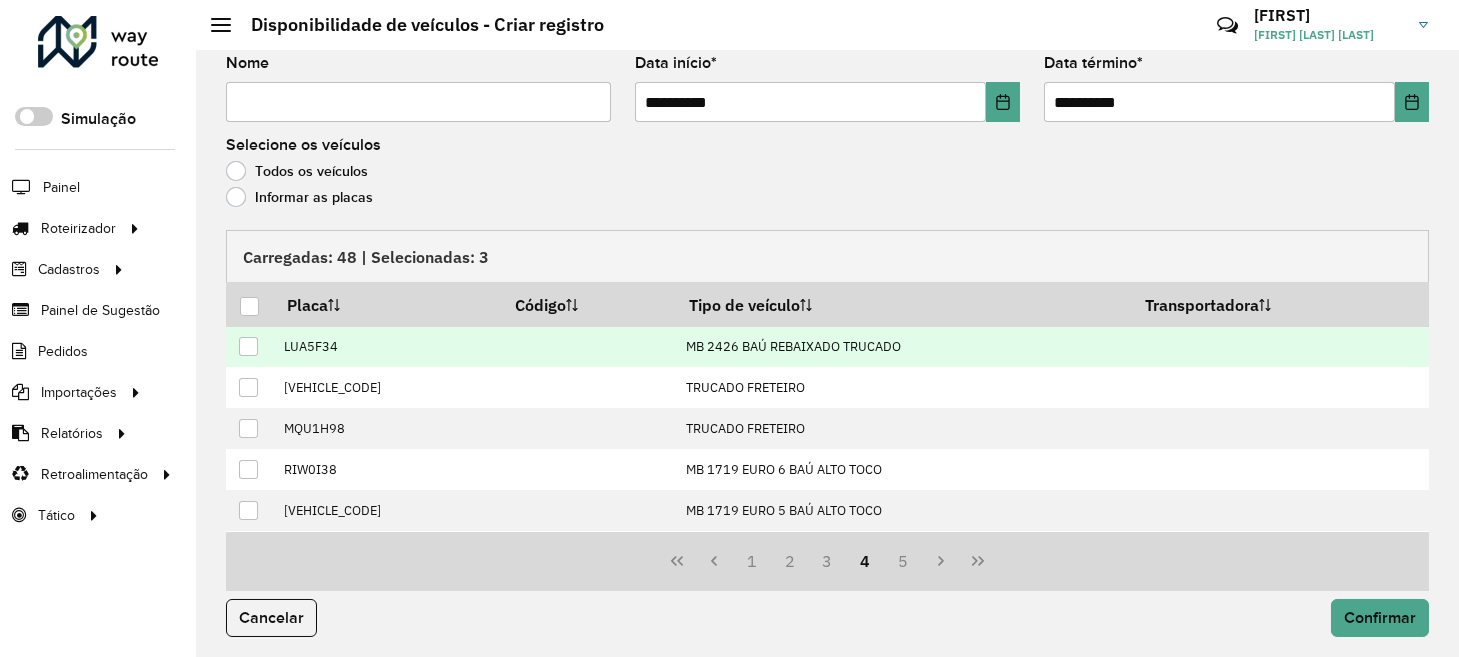 click at bounding box center (248, 346) 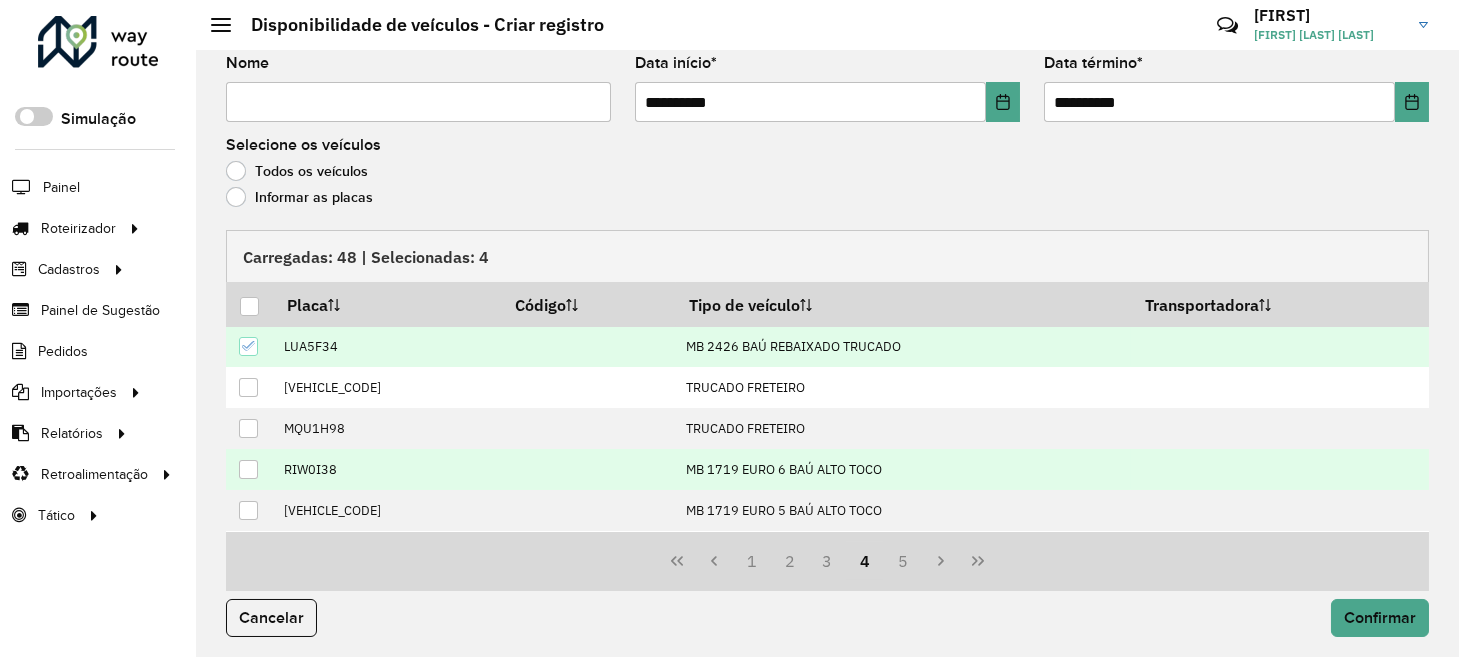 click at bounding box center (248, 469) 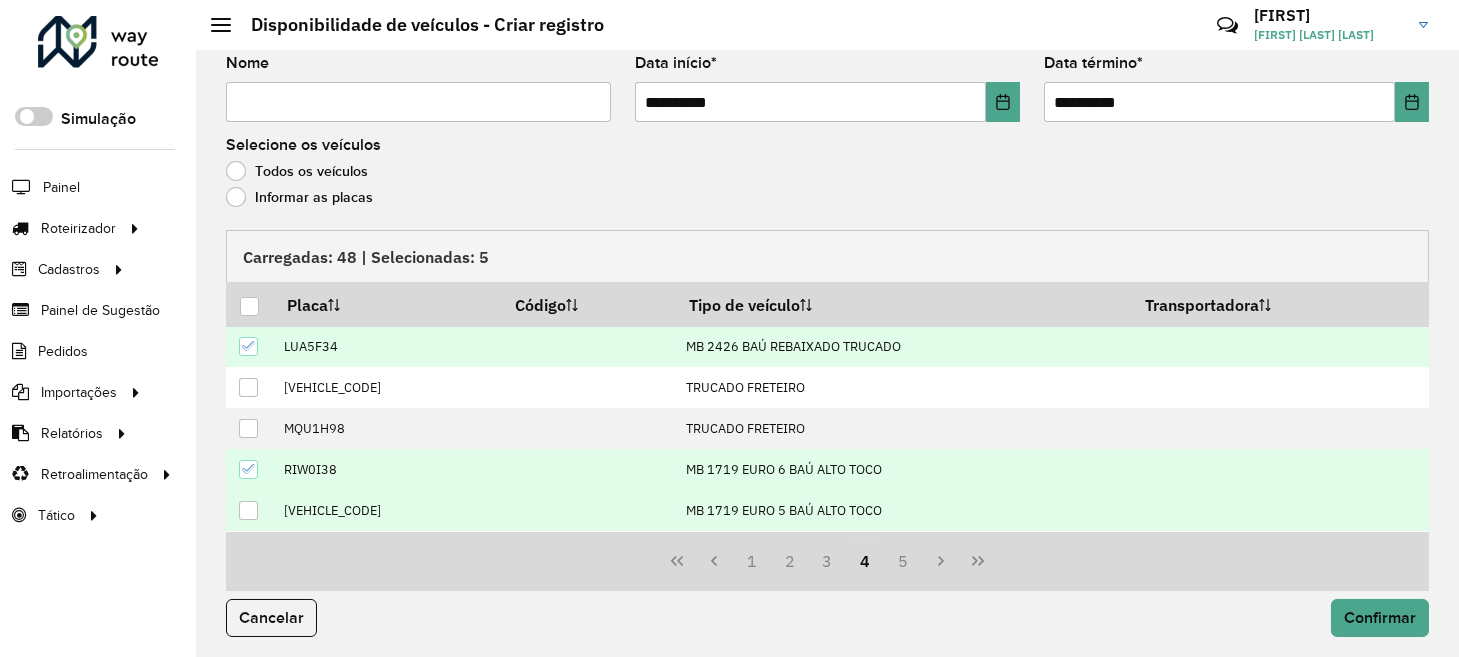 click at bounding box center (248, 510) 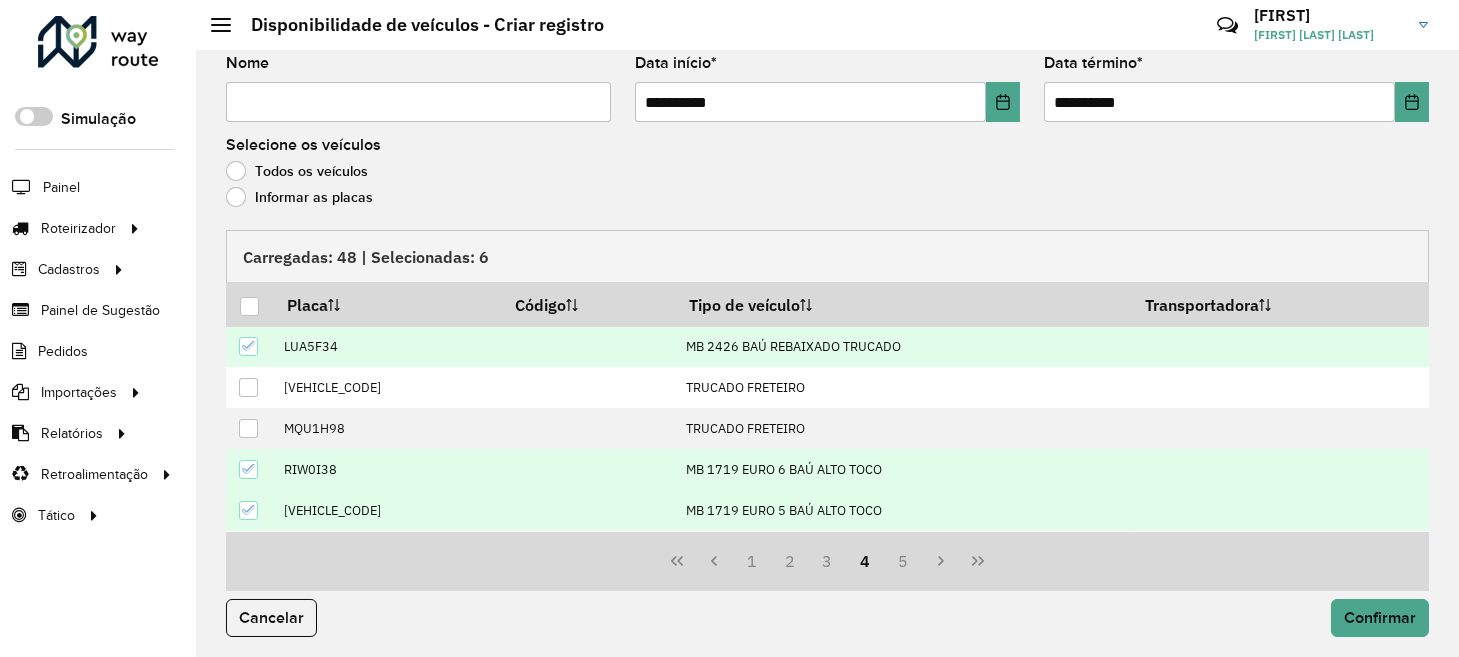 scroll, scrollTop: 99, scrollLeft: 0, axis: vertical 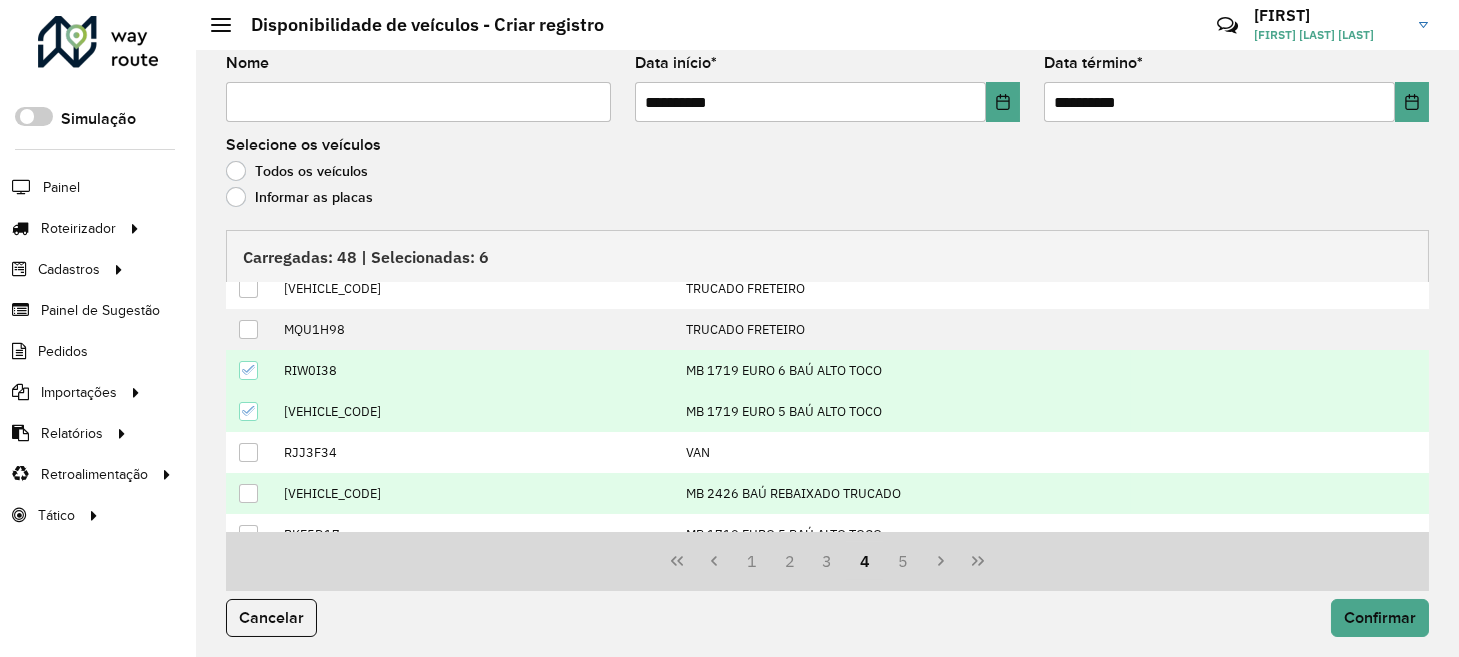 click at bounding box center (248, 493) 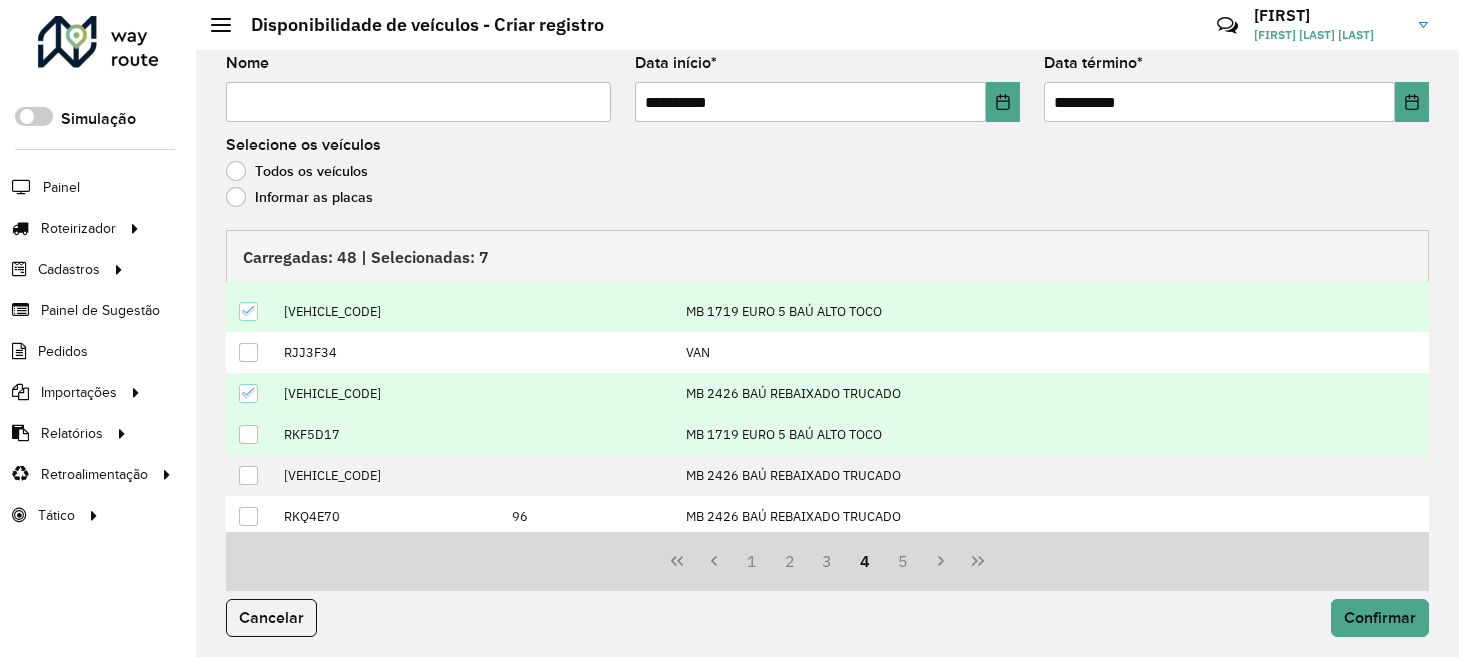 scroll, scrollTop: 200, scrollLeft: 0, axis: vertical 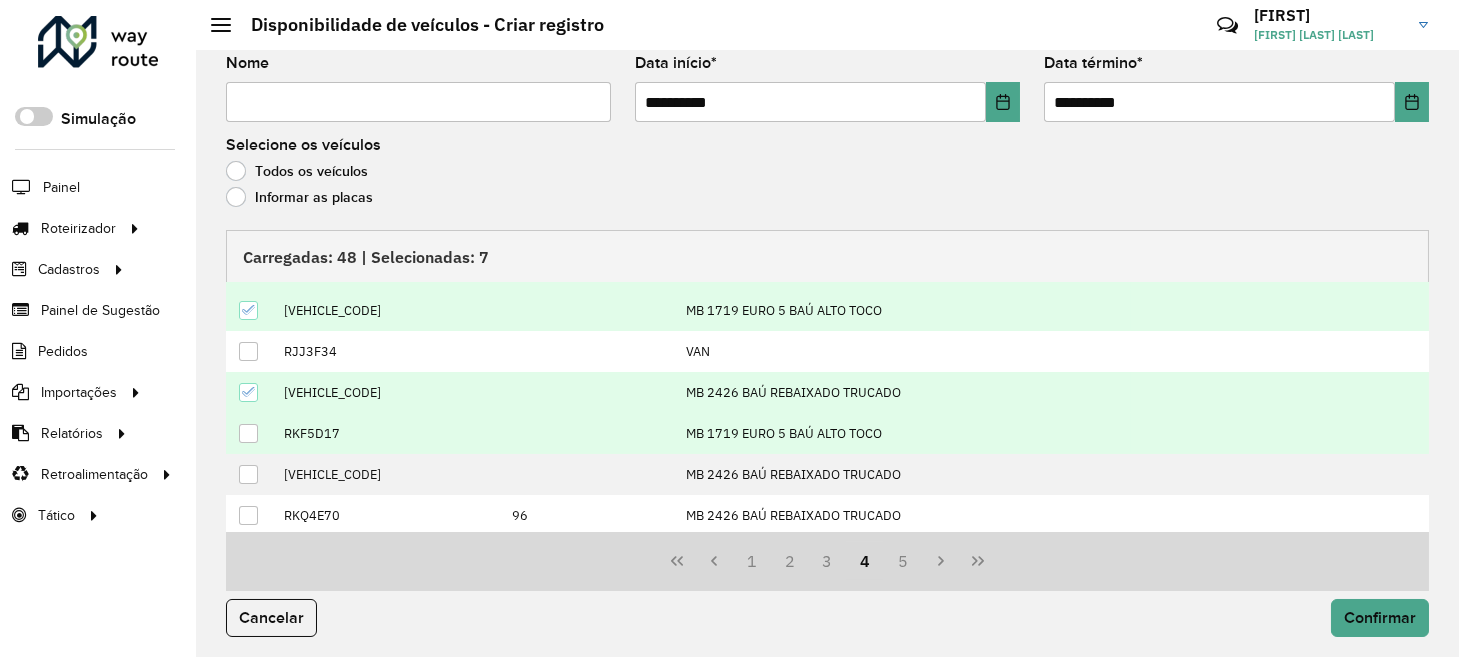 click at bounding box center (248, 433) 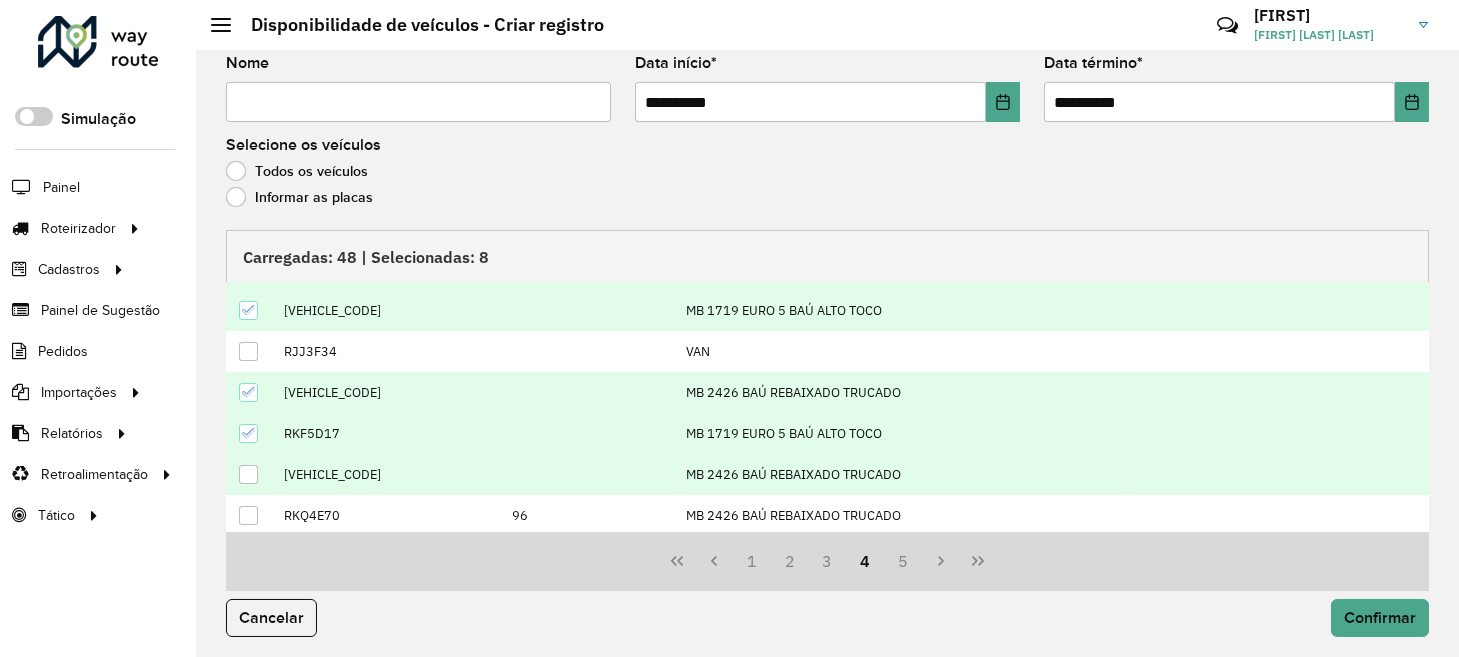 click at bounding box center [248, 474] 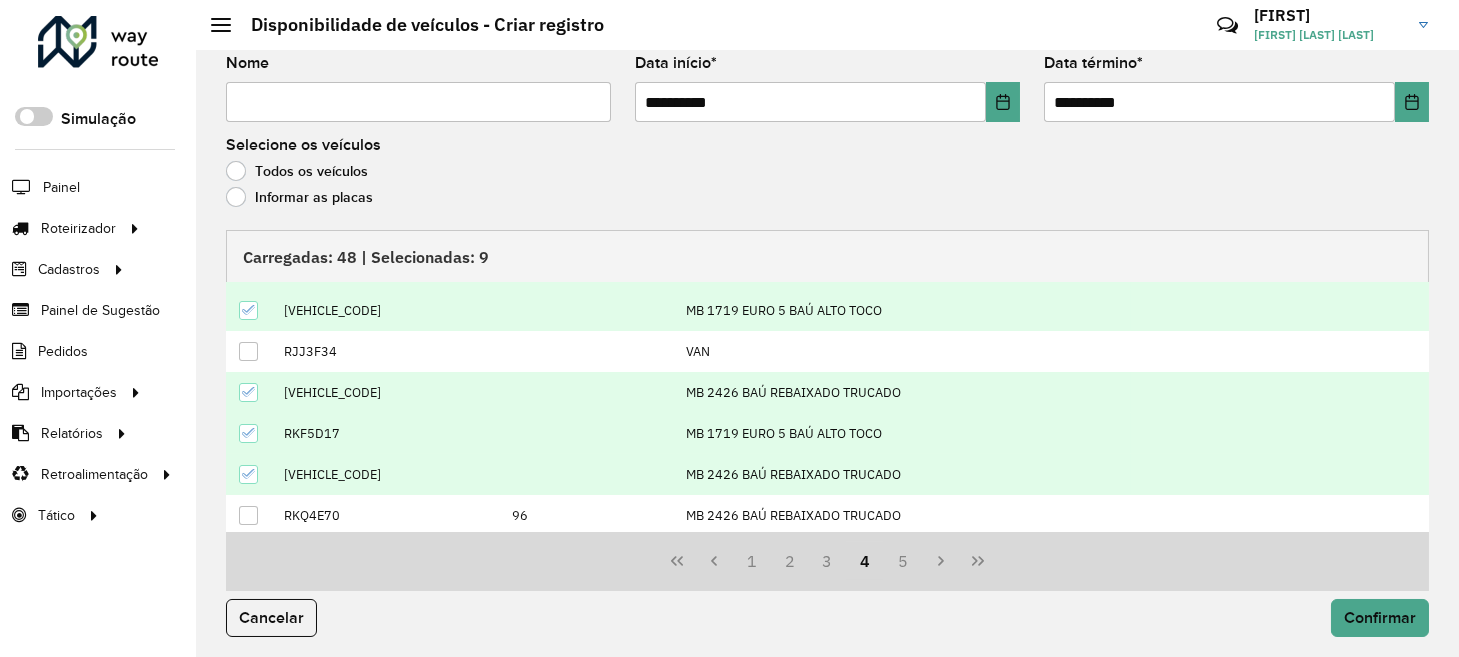 scroll, scrollTop: 201, scrollLeft: 0, axis: vertical 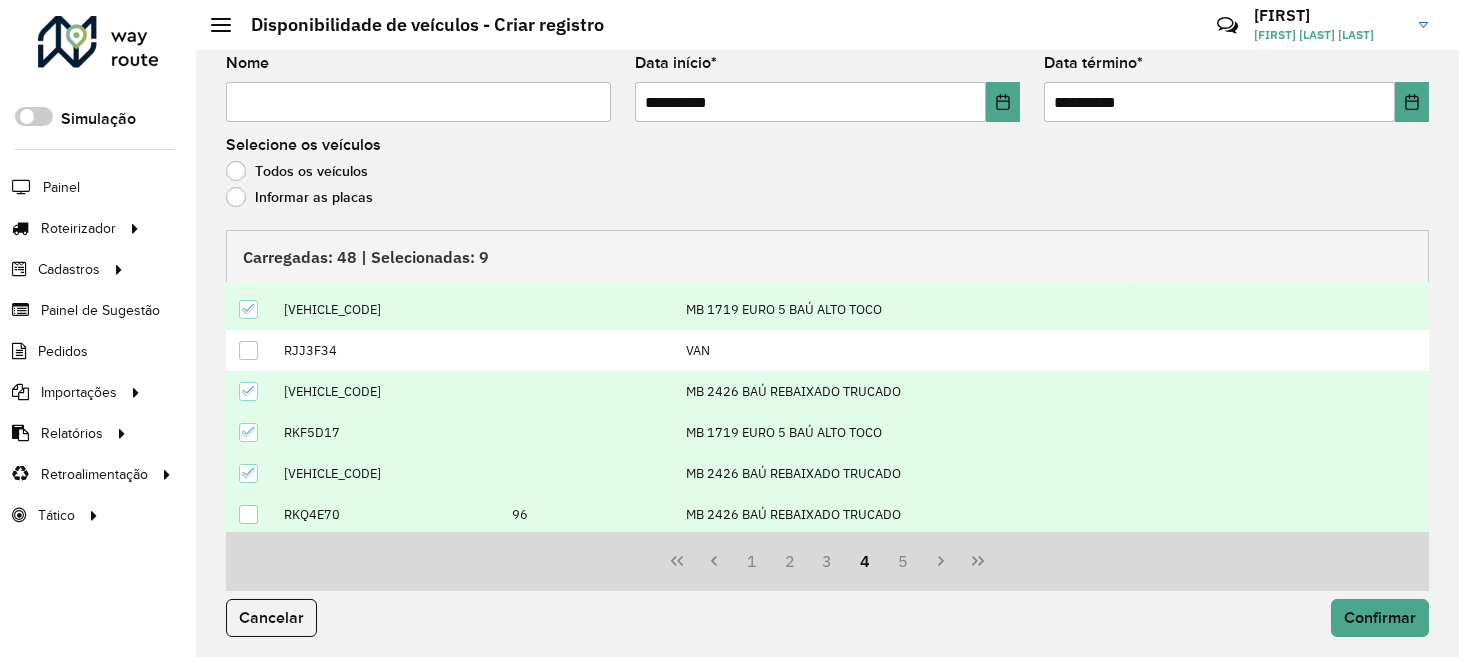 drag, startPoint x: 258, startPoint y: 501, endPoint x: 284, endPoint y: 496, distance: 26.476404 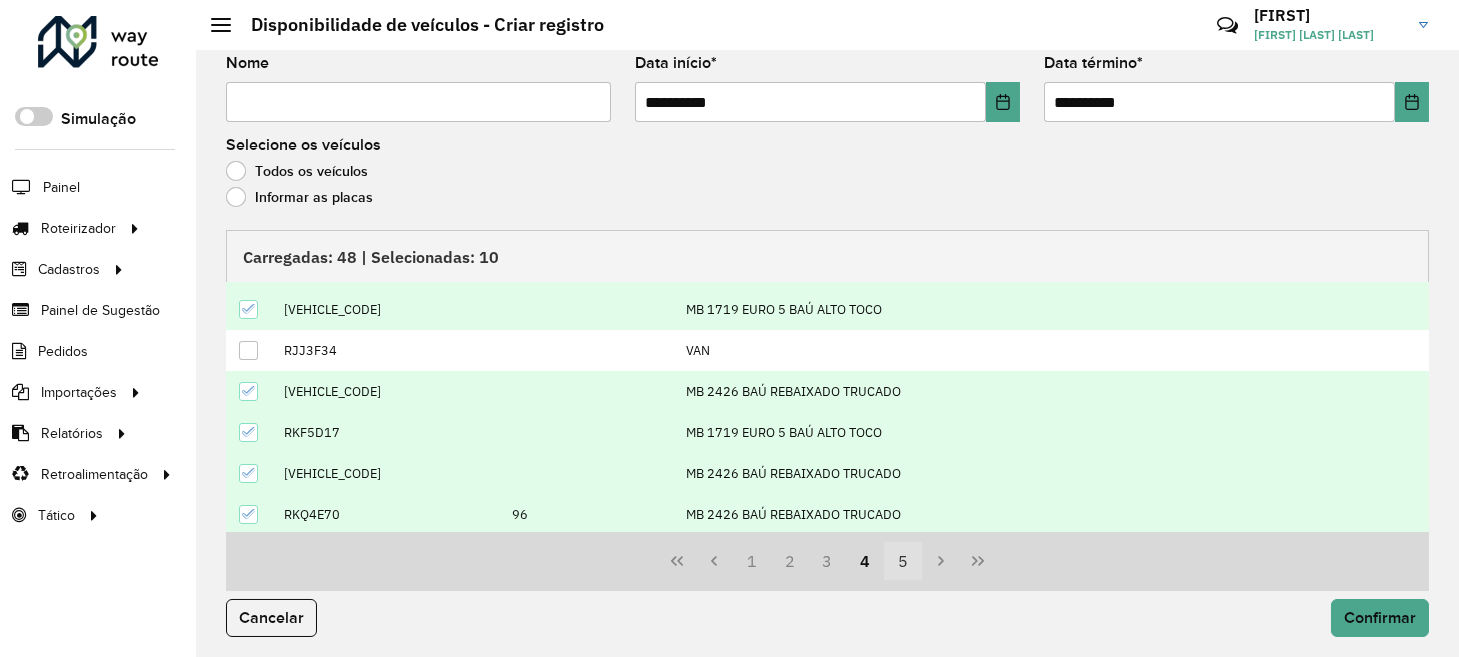 click on "5" at bounding box center [903, 561] 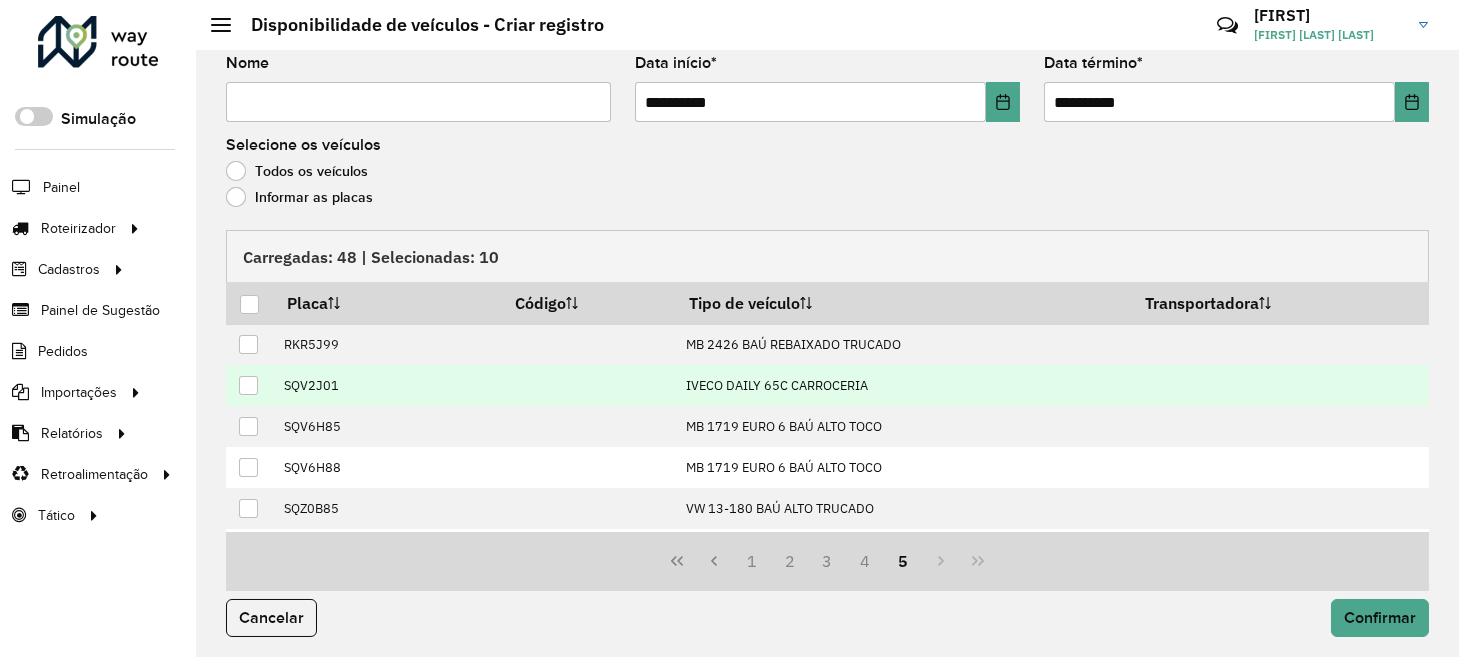scroll, scrollTop: 0, scrollLeft: 0, axis: both 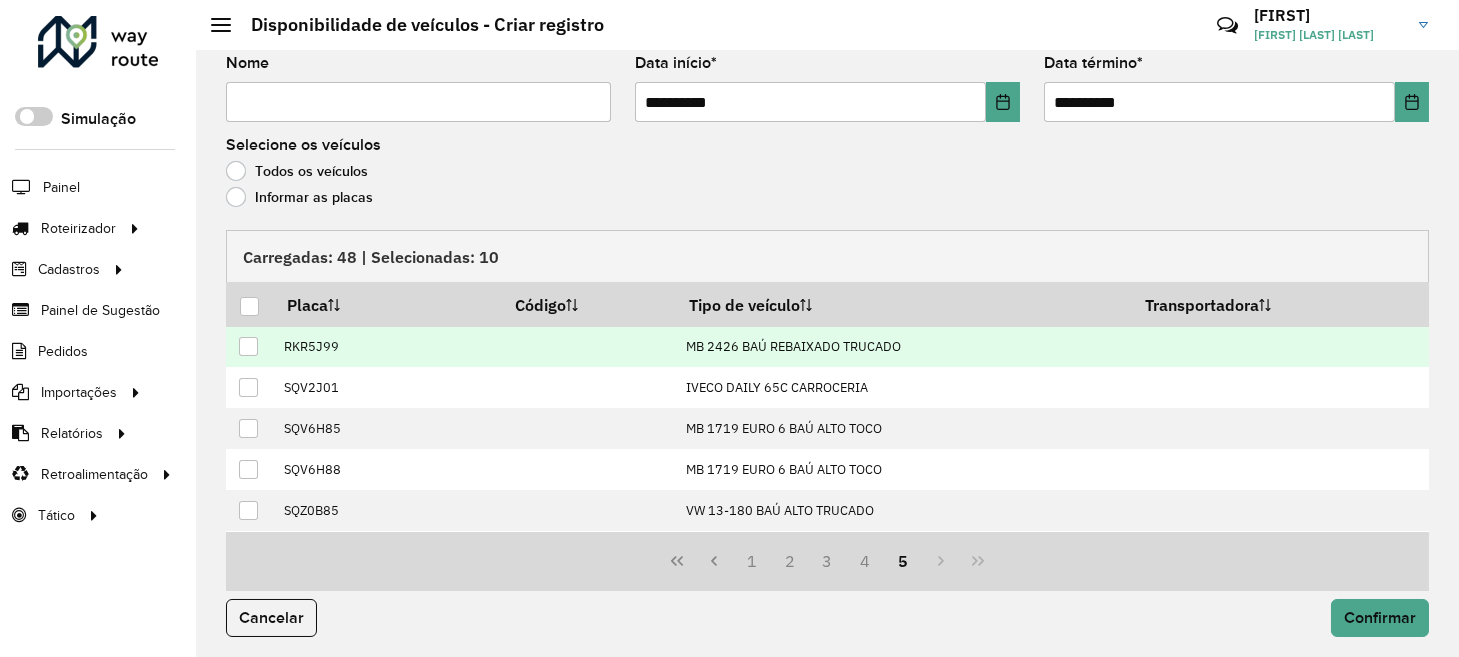 click at bounding box center [248, 346] 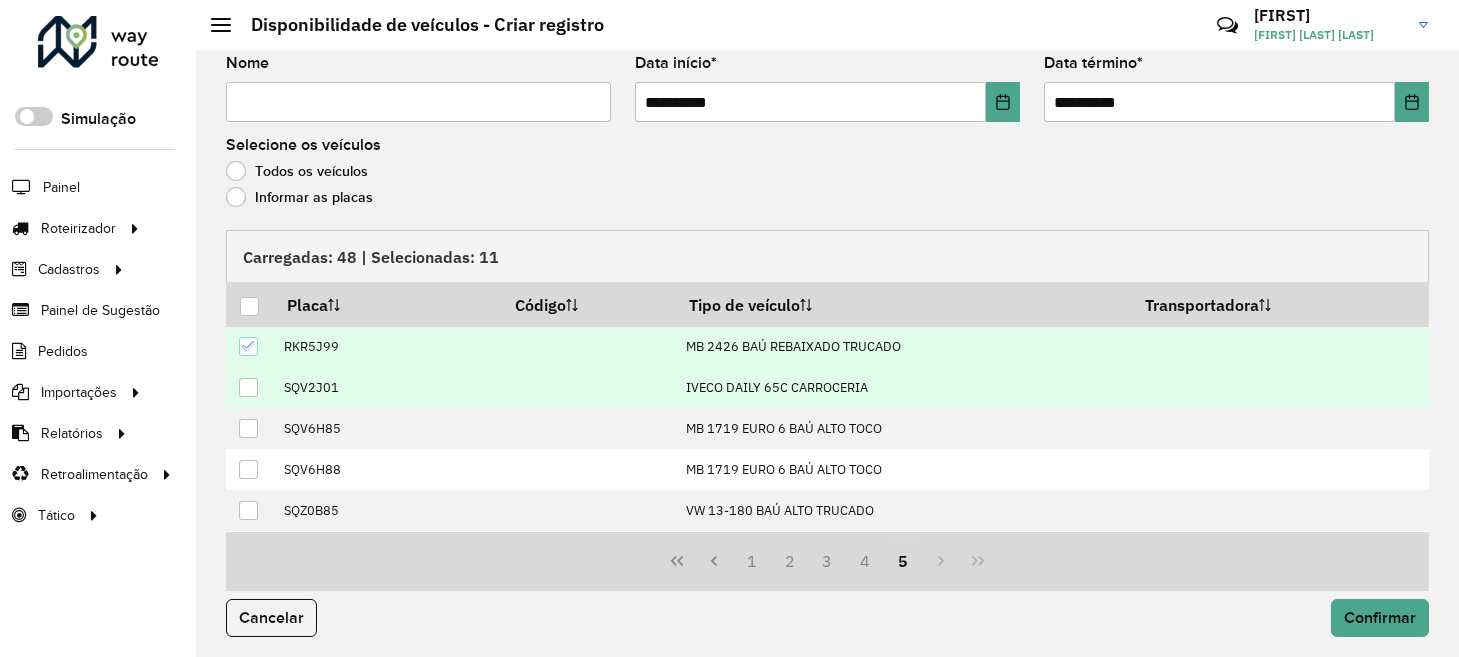 click at bounding box center [248, 387] 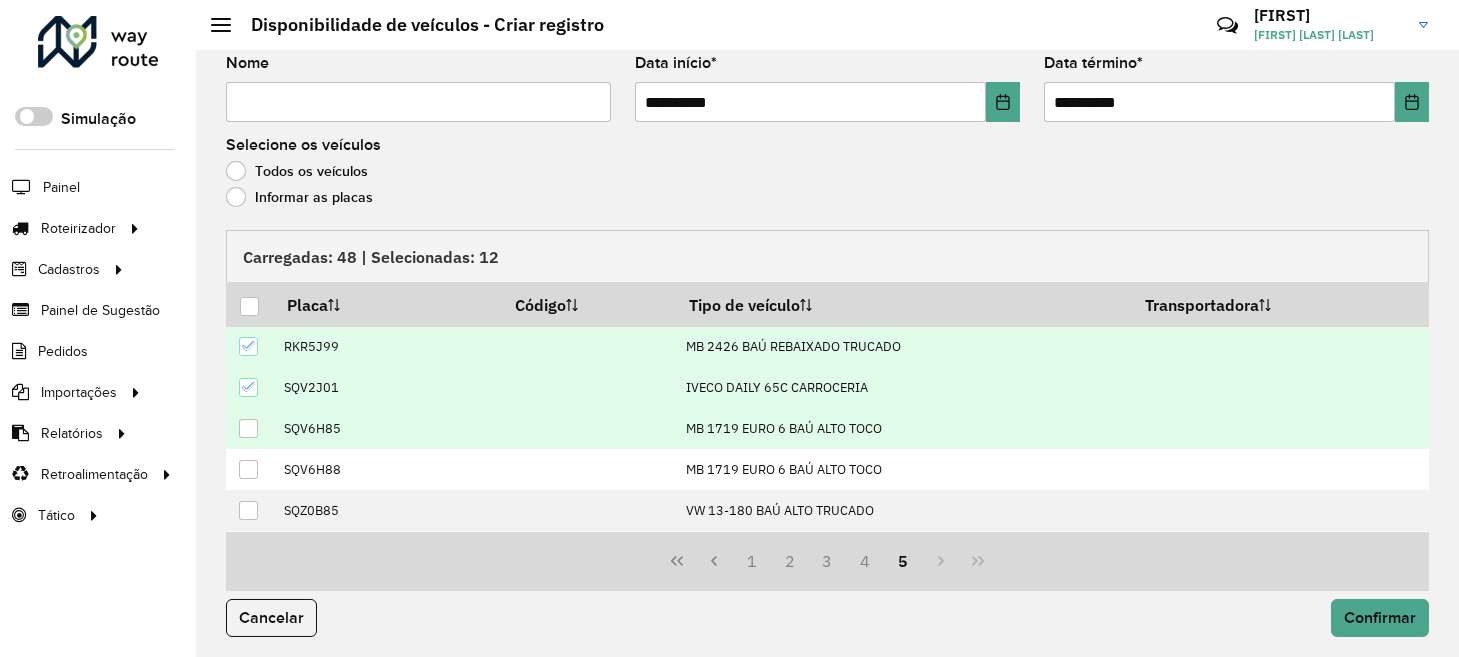 click at bounding box center (248, 428) 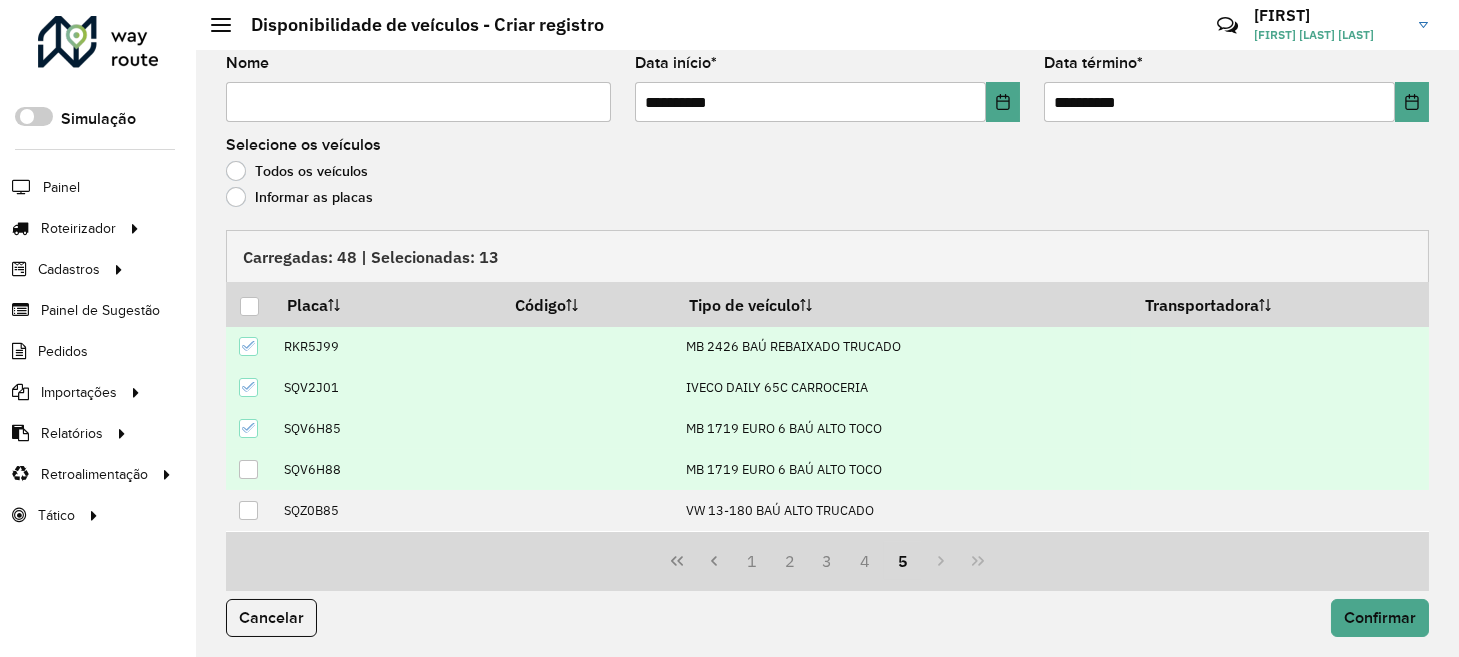click at bounding box center [248, 469] 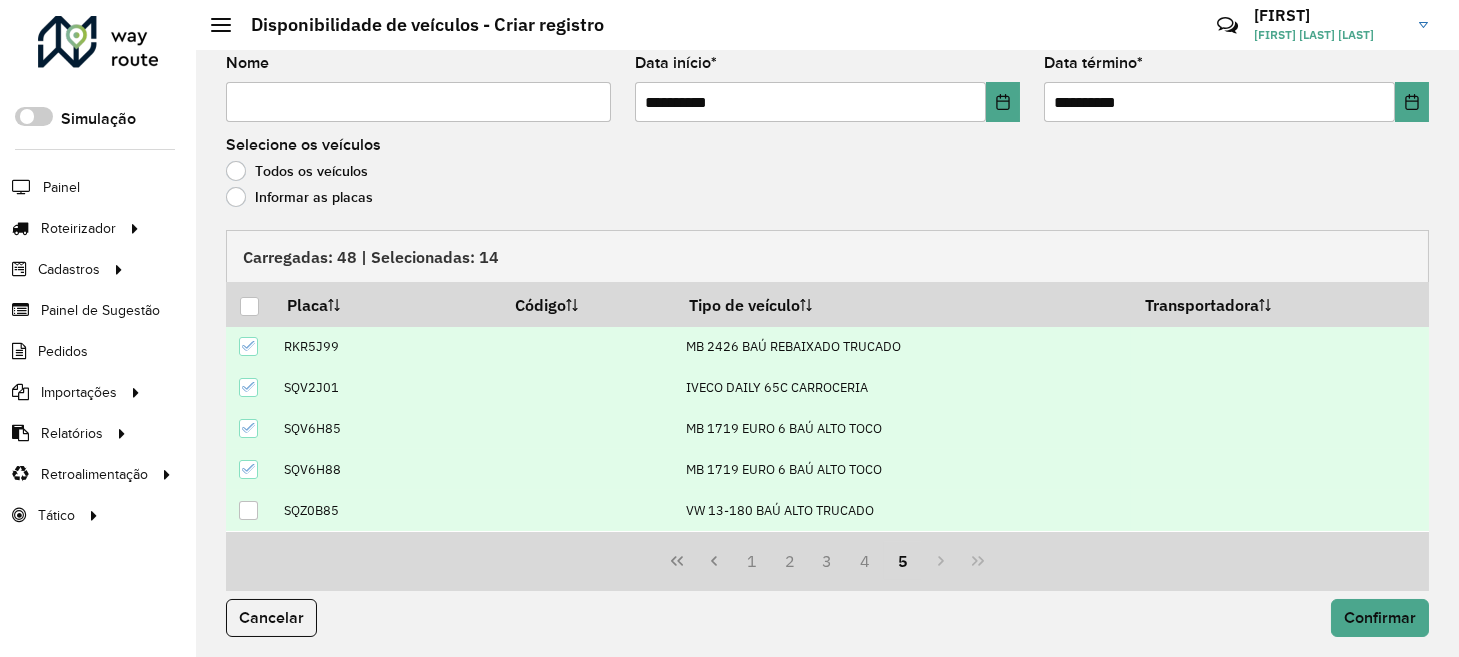 click at bounding box center [248, 510] 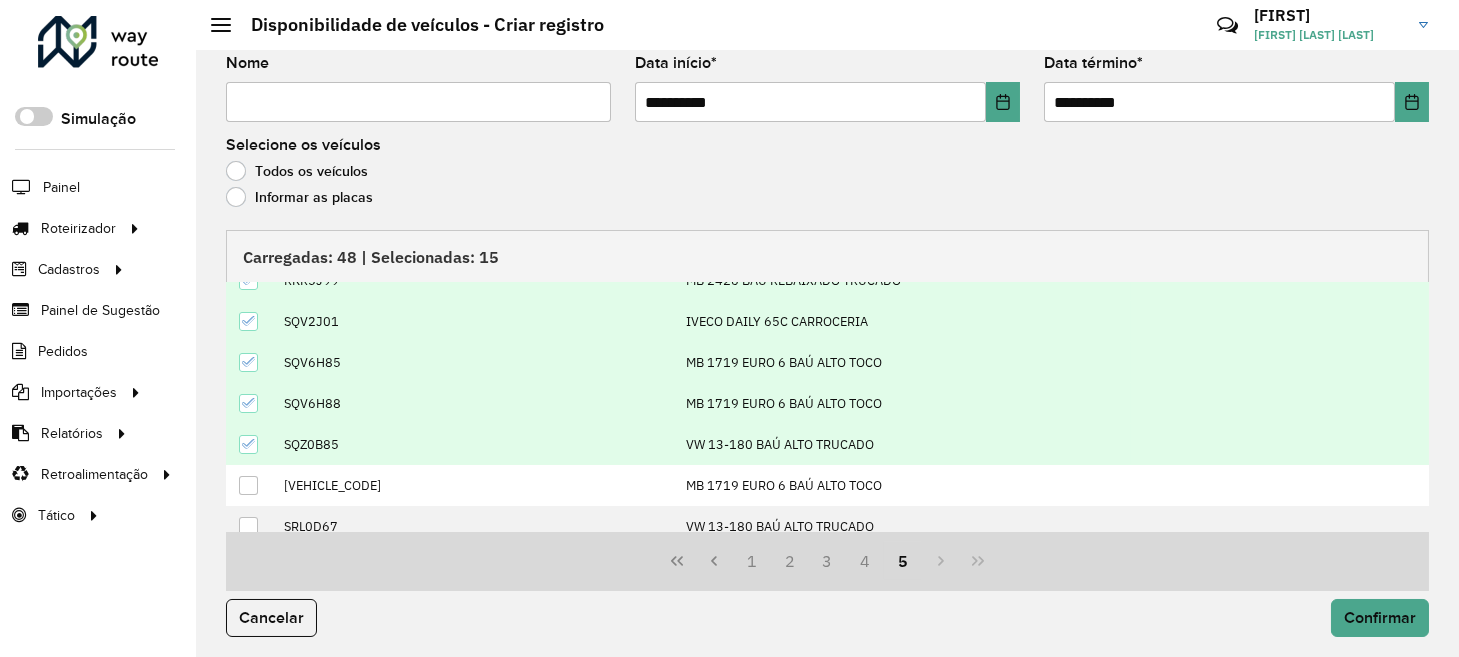 scroll, scrollTop: 119, scrollLeft: 0, axis: vertical 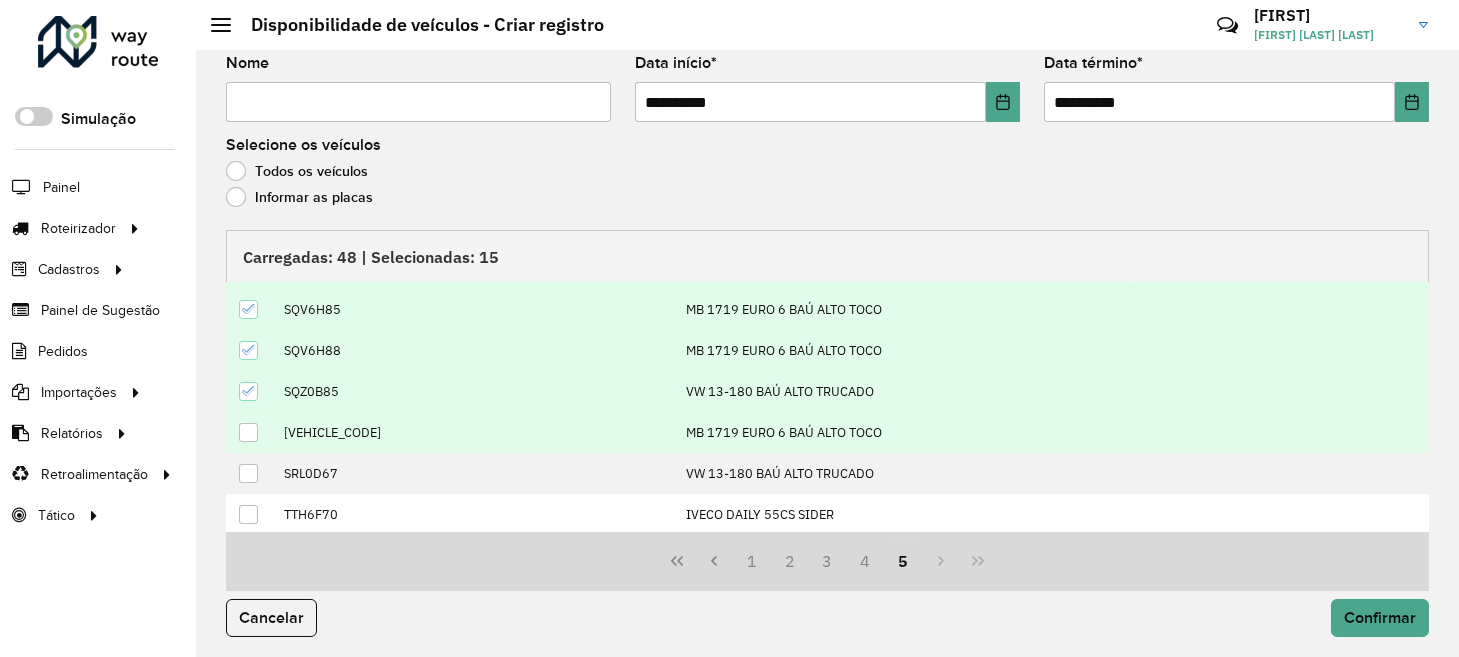 click at bounding box center [248, 432] 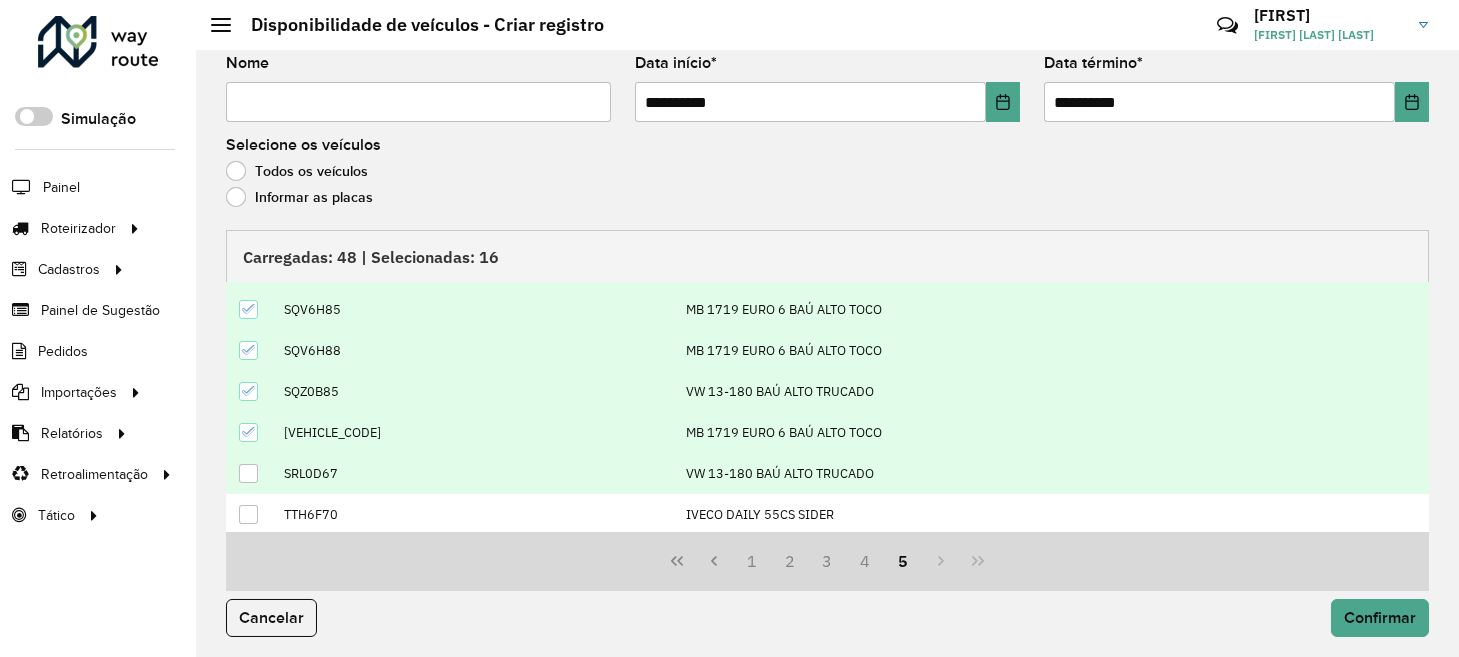 click at bounding box center [248, 473] 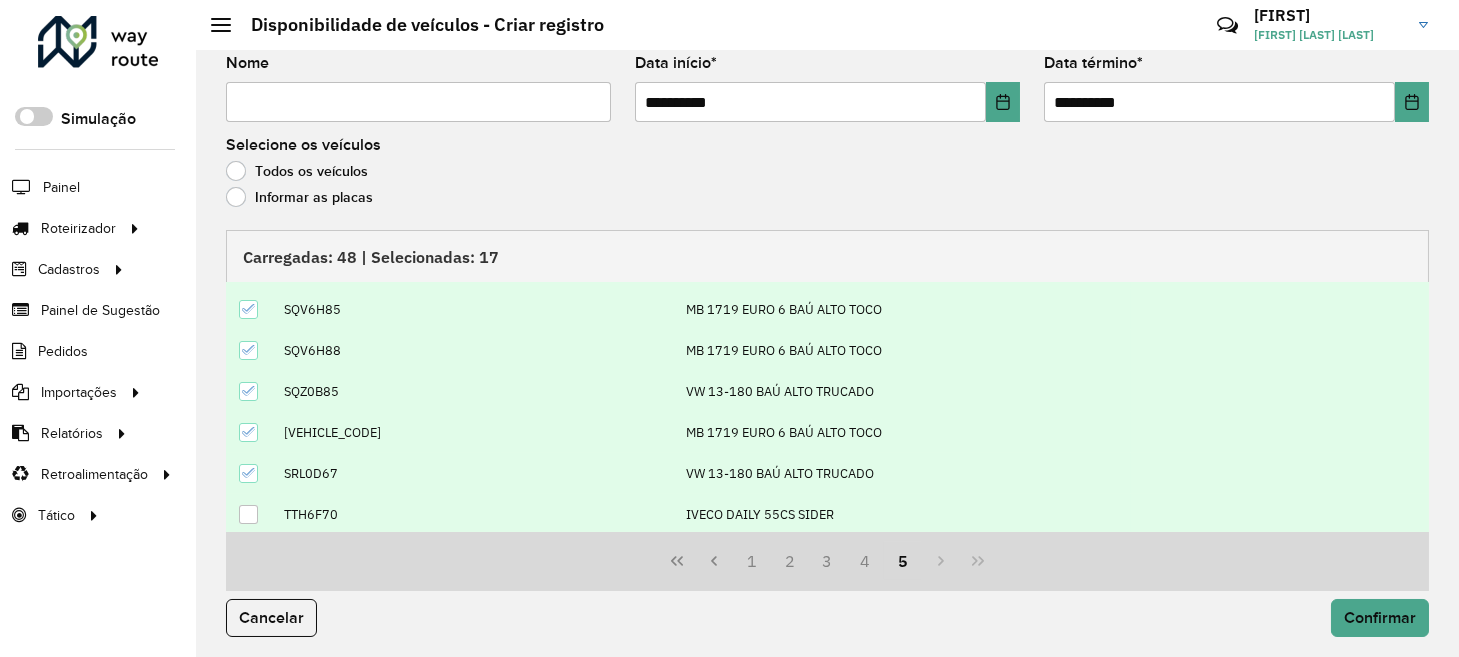 click at bounding box center (248, 514) 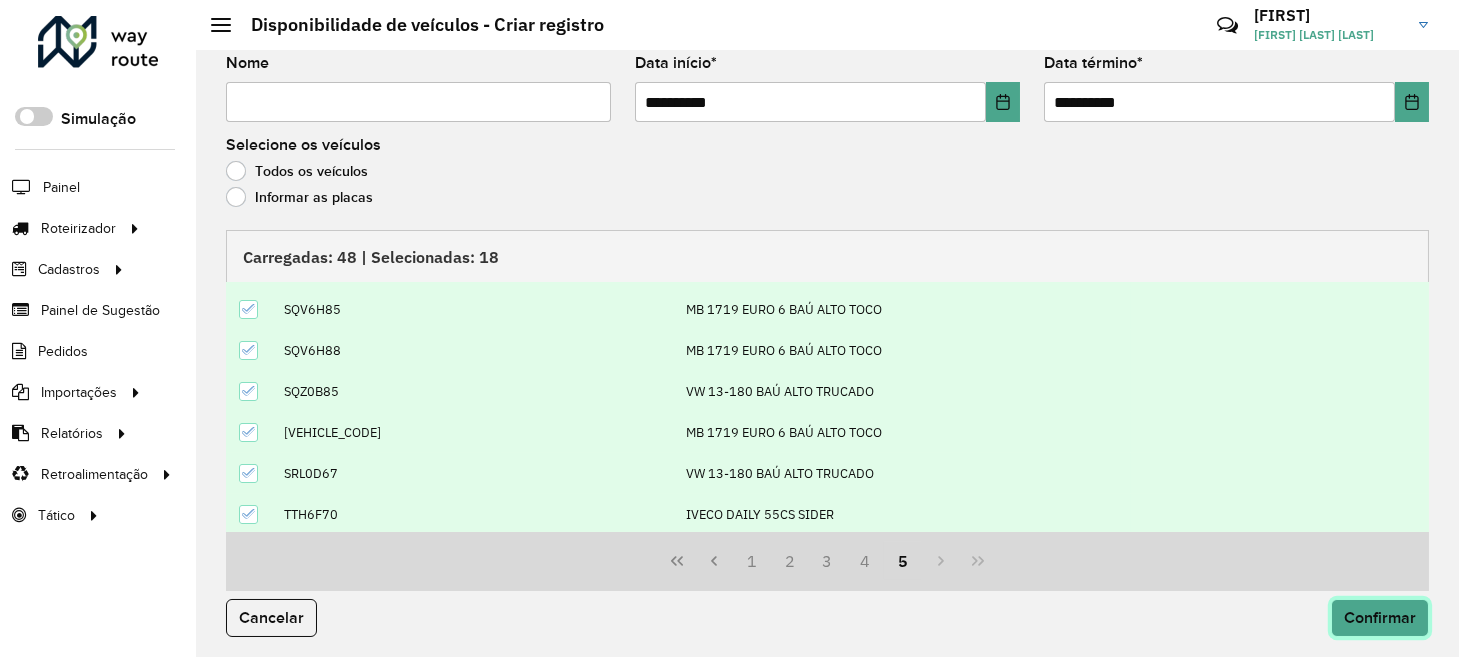 click on "Confirmar" 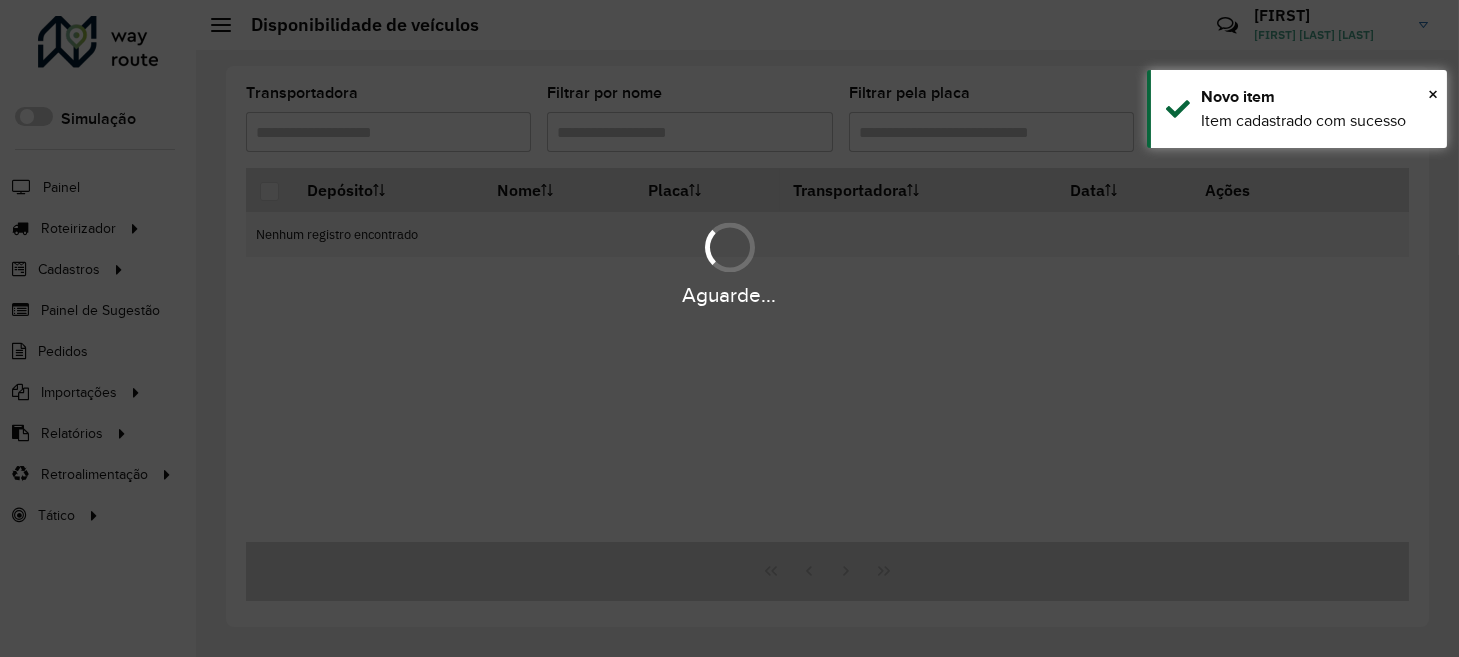 scroll, scrollTop: 0, scrollLeft: 0, axis: both 